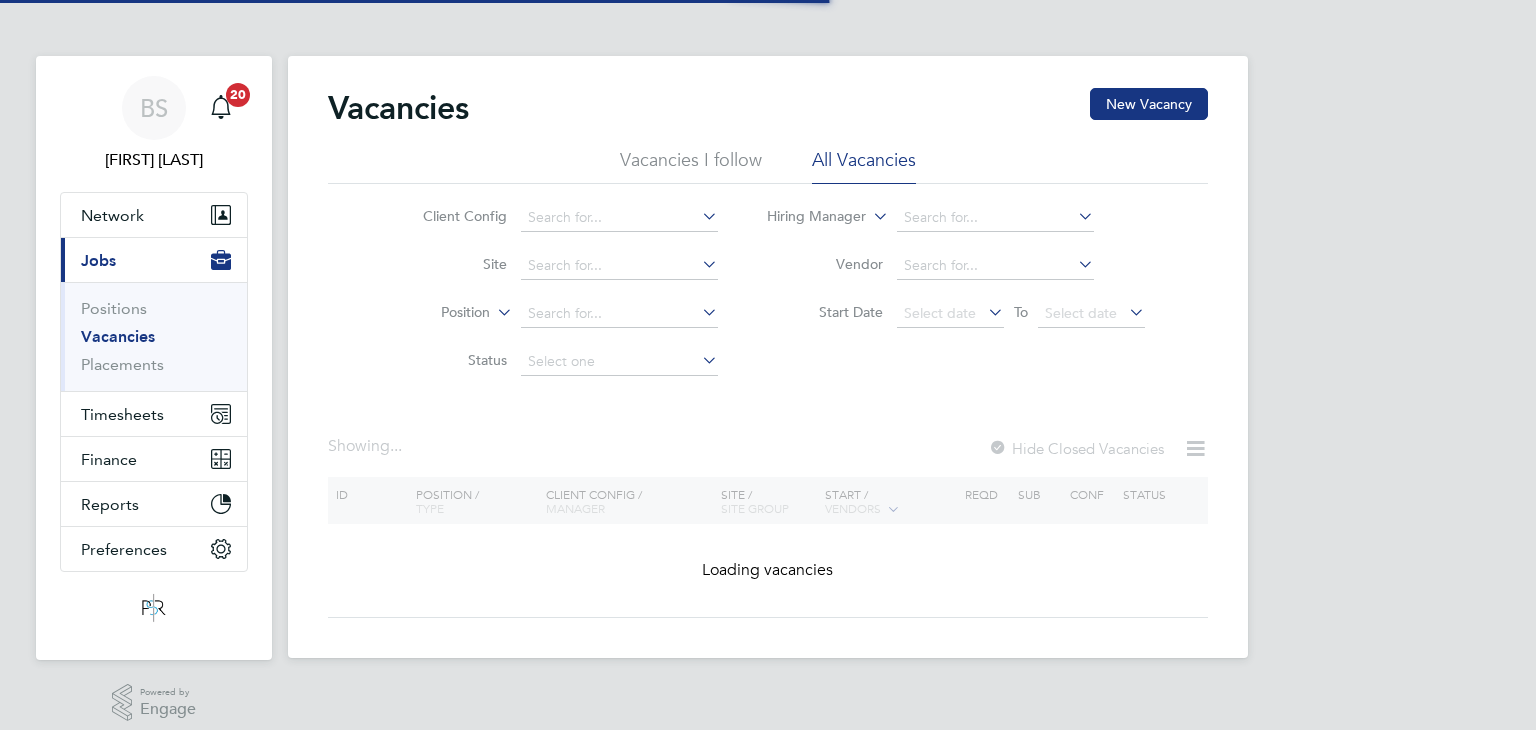 scroll, scrollTop: 0, scrollLeft: 0, axis: both 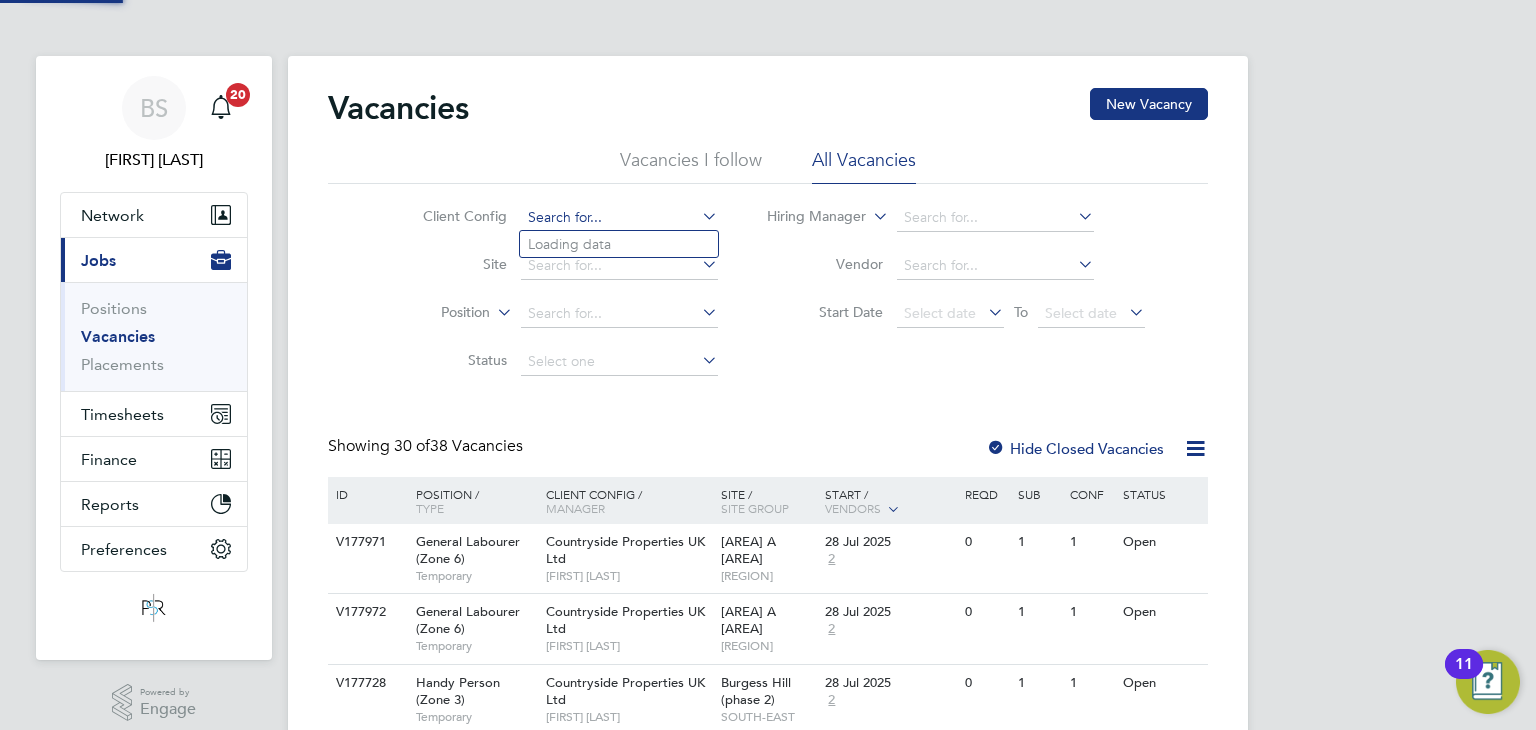 click 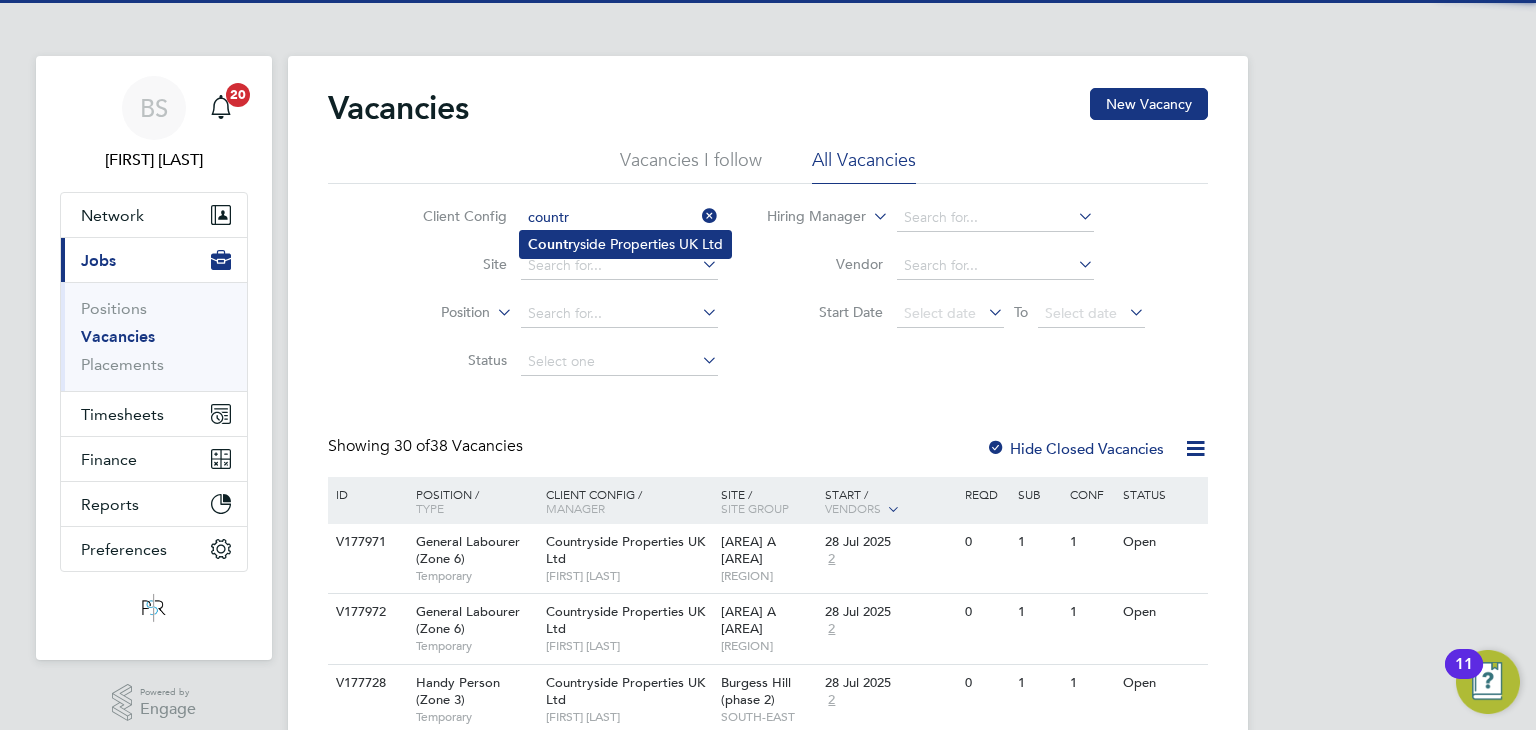 click on "Countr yside Properties UK Ltd" 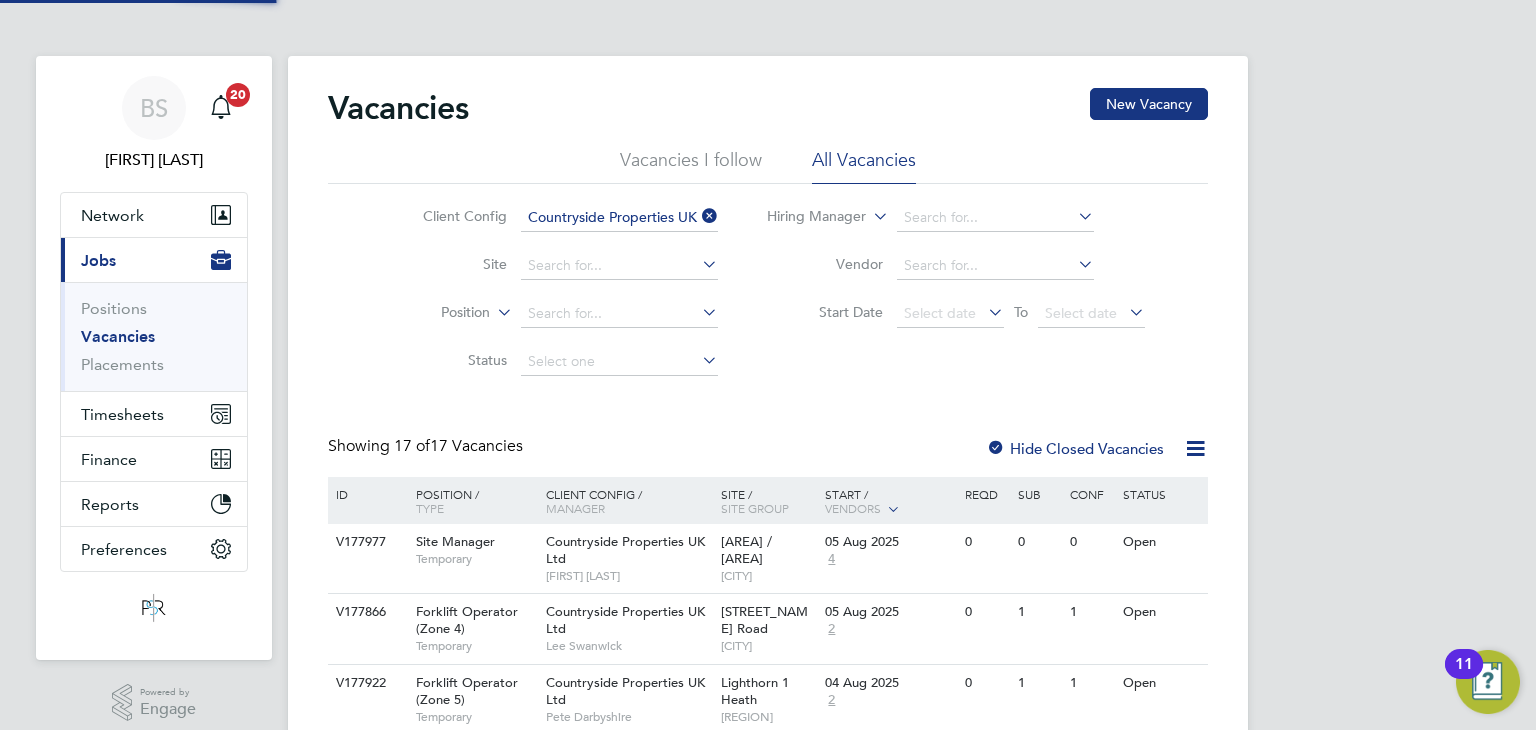 click on "BS   Beth Seddon   Notifications
20   Applications:   Network
Team Members   Businesses   Sites   Workers   Contacts   Current page:   Jobs
Positions   Vacancies   Placements   Timesheets
Timesheets   Expenses   Finance
Invoices & Credit Notes   Statements   Payments   Reports
Margin Report   Report Downloads   Preferences
My Business   Doc. Requirements   VMS Configurations   Notifications   Activity Logs
.st0{fill:#C0C1C2;}
Powered by Engage Vacancies New Vacancy Vacancies I follow All Vacancies Client Config   Countryside Properties UK Ltd   Site     Position     Status   Hiring Manager     Vendor   Start Date
Select date
To
Select date
Showing   17 of  17 Vacancies Hide Closed Vacancies ID  Position / Type" at bounding box center [768, 913] 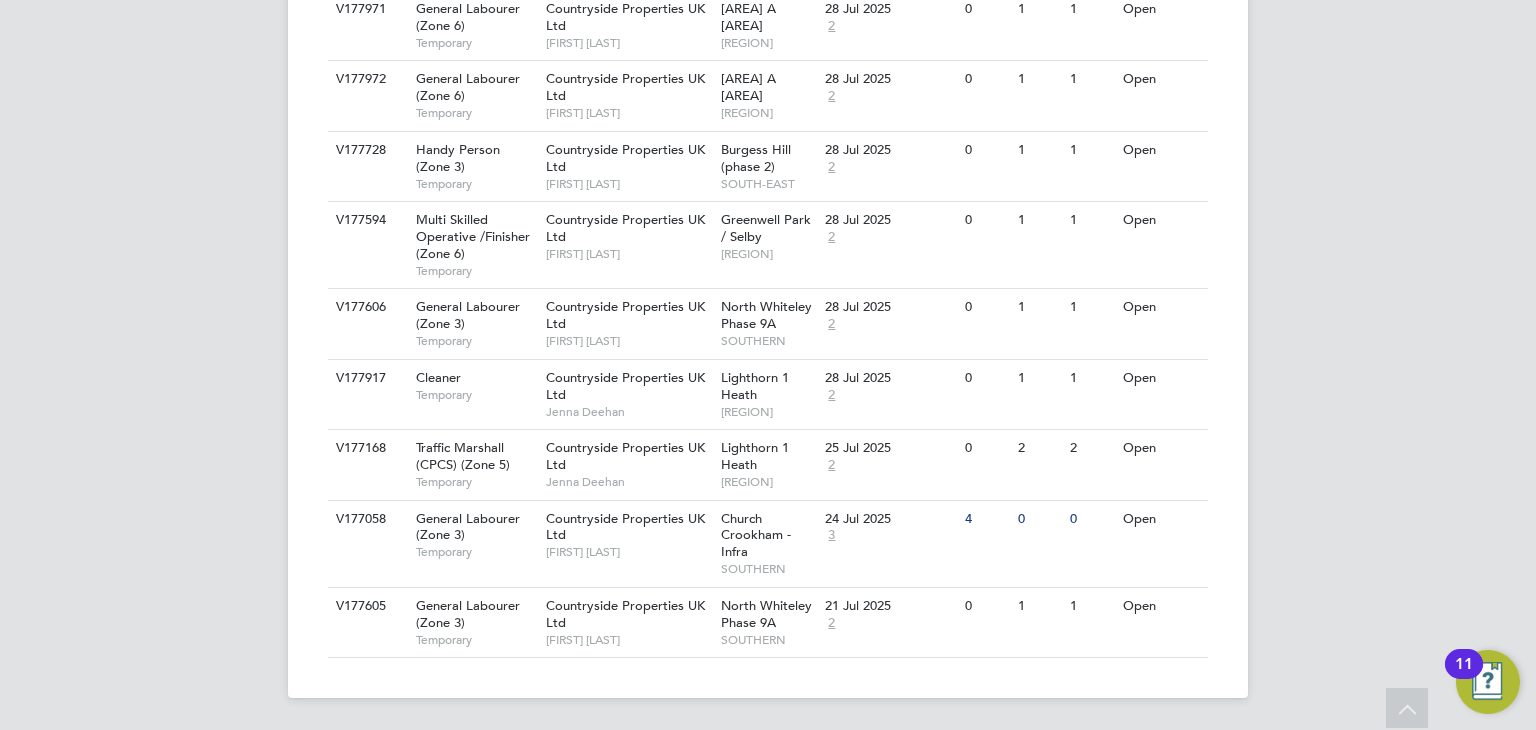 scroll, scrollTop: 1178, scrollLeft: 0, axis: vertical 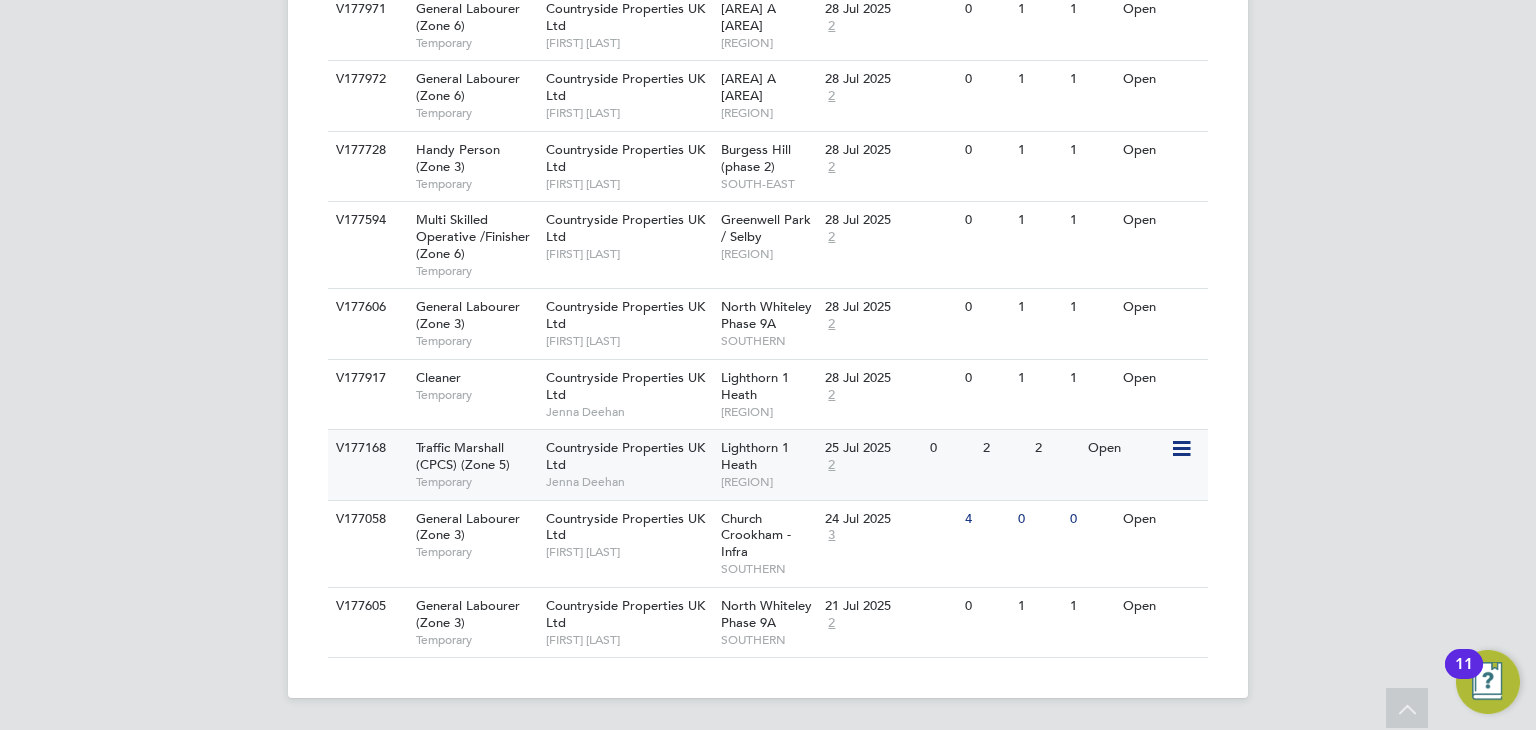 click on "V177168 Traffic Marshall (CPCS) (Zone 5)   Temporary Countryside Properties UK Ltd   Jenna Deehan Lighthorn 1 Heath   SOUTH-WEST MIDLANDS 25 Jul 2025 2 0 2 2 Open" 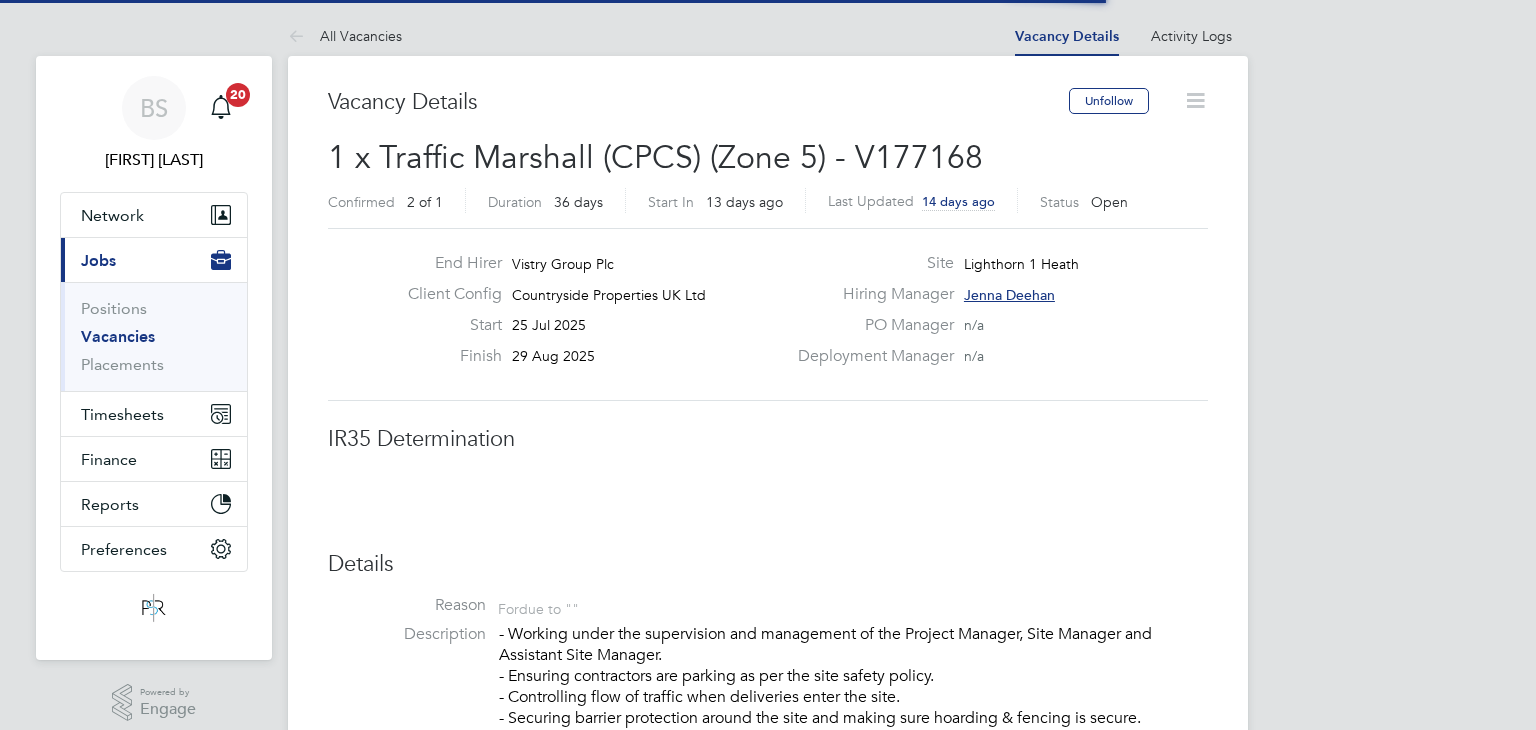 scroll, scrollTop: 0, scrollLeft: 0, axis: both 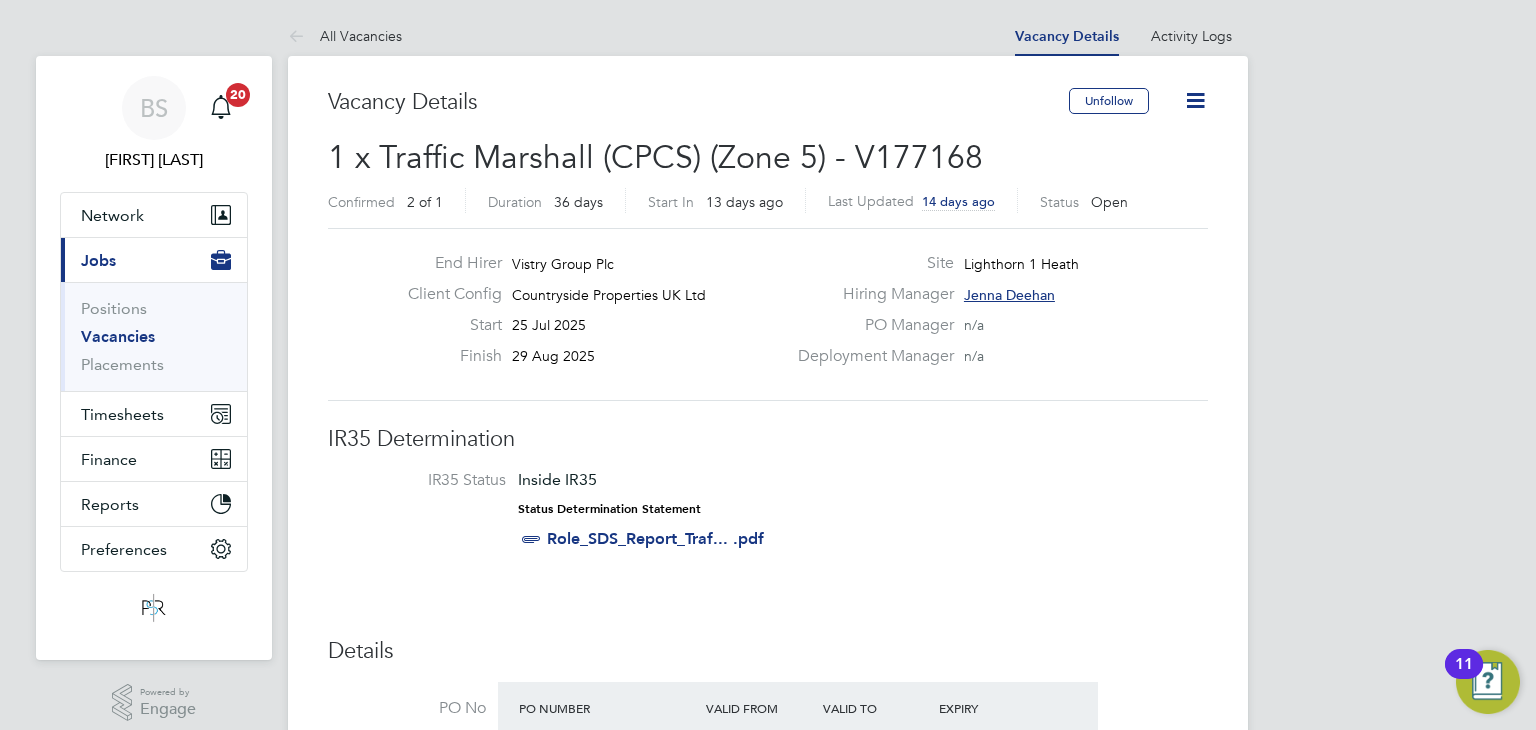 click on "BS   Beth Seddon   Notifications
20   Applications:   Network
Team Members   Businesses   Sites   Workers   Contacts   Current page:   Jobs
Positions   Vacancies   Placements   Timesheets
Timesheets   Expenses   Finance
Invoices & Credit Notes   Statements   Payments   Reports
Margin Report   Report Downloads   Preferences
My Business   Doc. Requirements   VMS Configurations   Notifications   Activity Logs
.st0{fill:#C0C1C2;}
Powered by Engage All Vacancies Vacancy Details   Activity Logs   Vacancy Details Activity Logs All Vacancies Vacancy Details   Unfollow   1 x Traffic Marshall (CPCS) (Zone 5) - V177168 Confirmed   2 of 1 Duration   36 days Start In     13 days ago Last Updated 14 days ago Status   Open   End Hirer Client Config" at bounding box center (768, 1354) 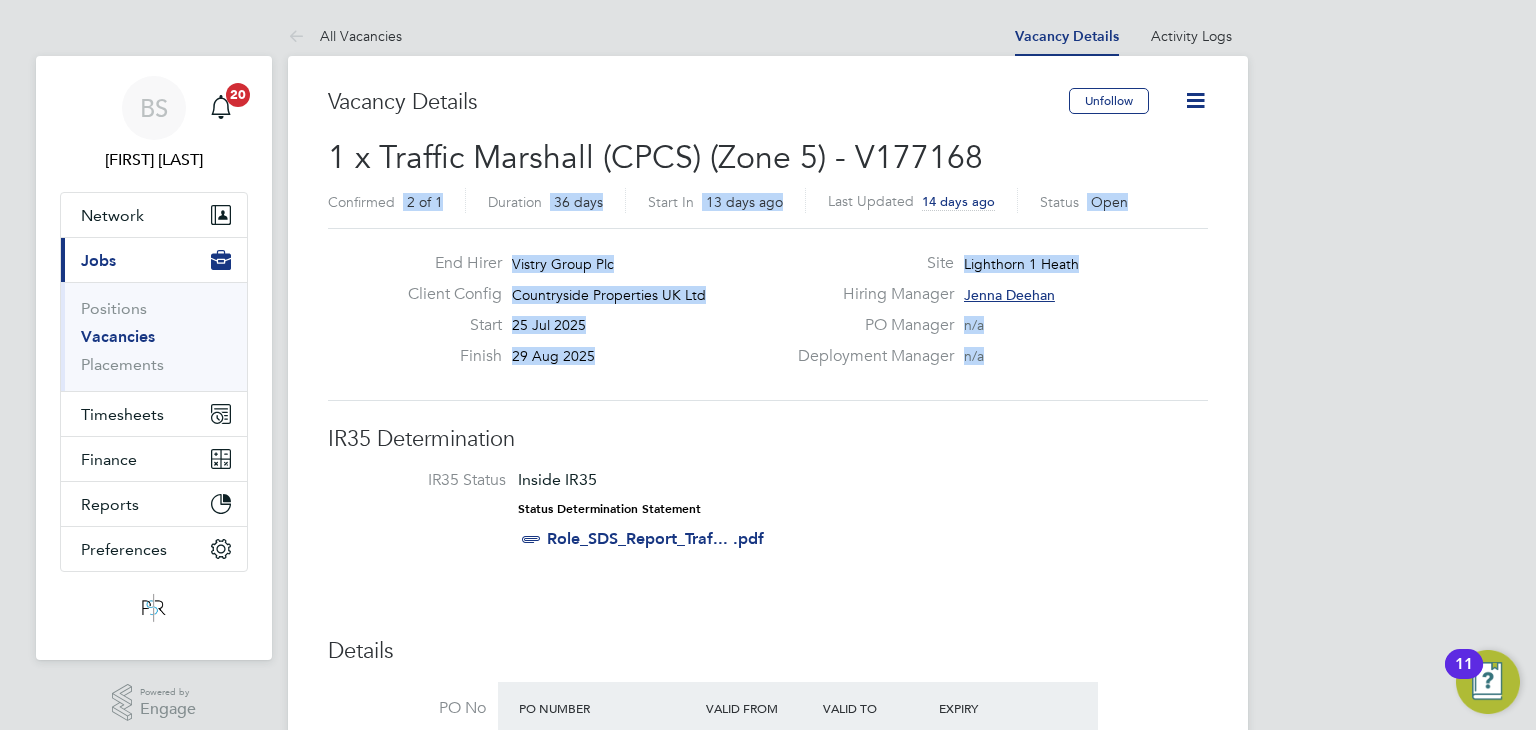 drag, startPoint x: 1535, startPoint y: 161, endPoint x: 1534, endPoint y: 379, distance: 218.00229 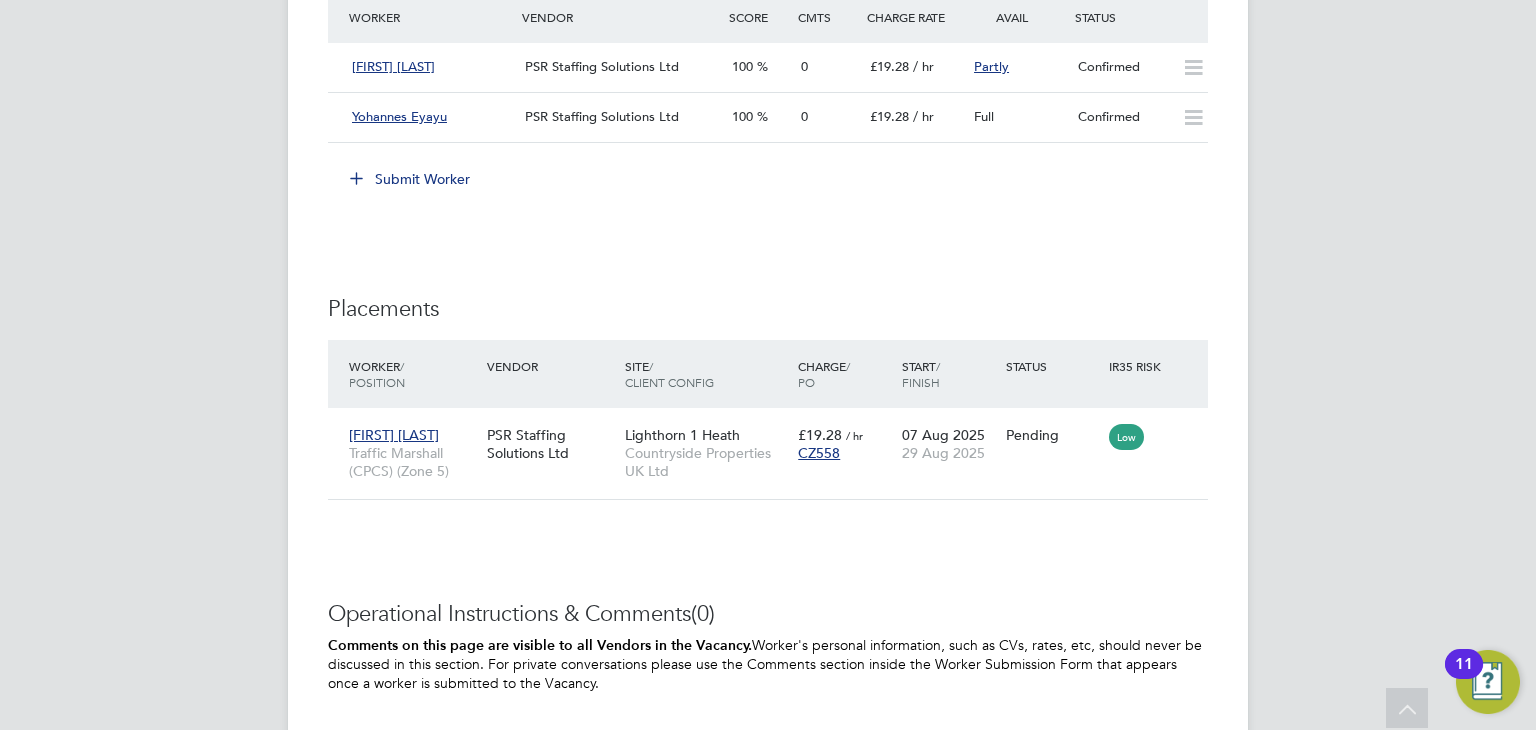 scroll, scrollTop: 1720, scrollLeft: 0, axis: vertical 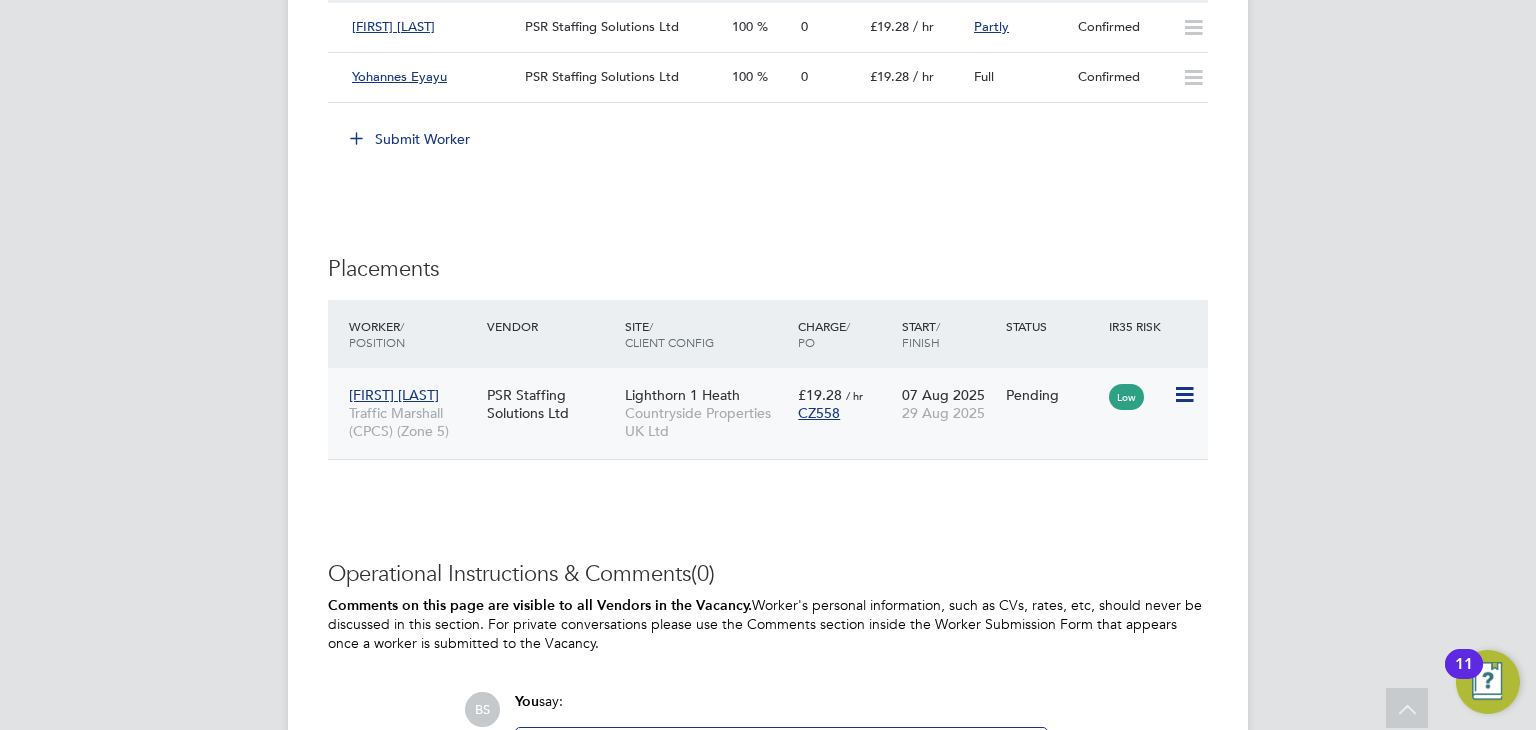 click 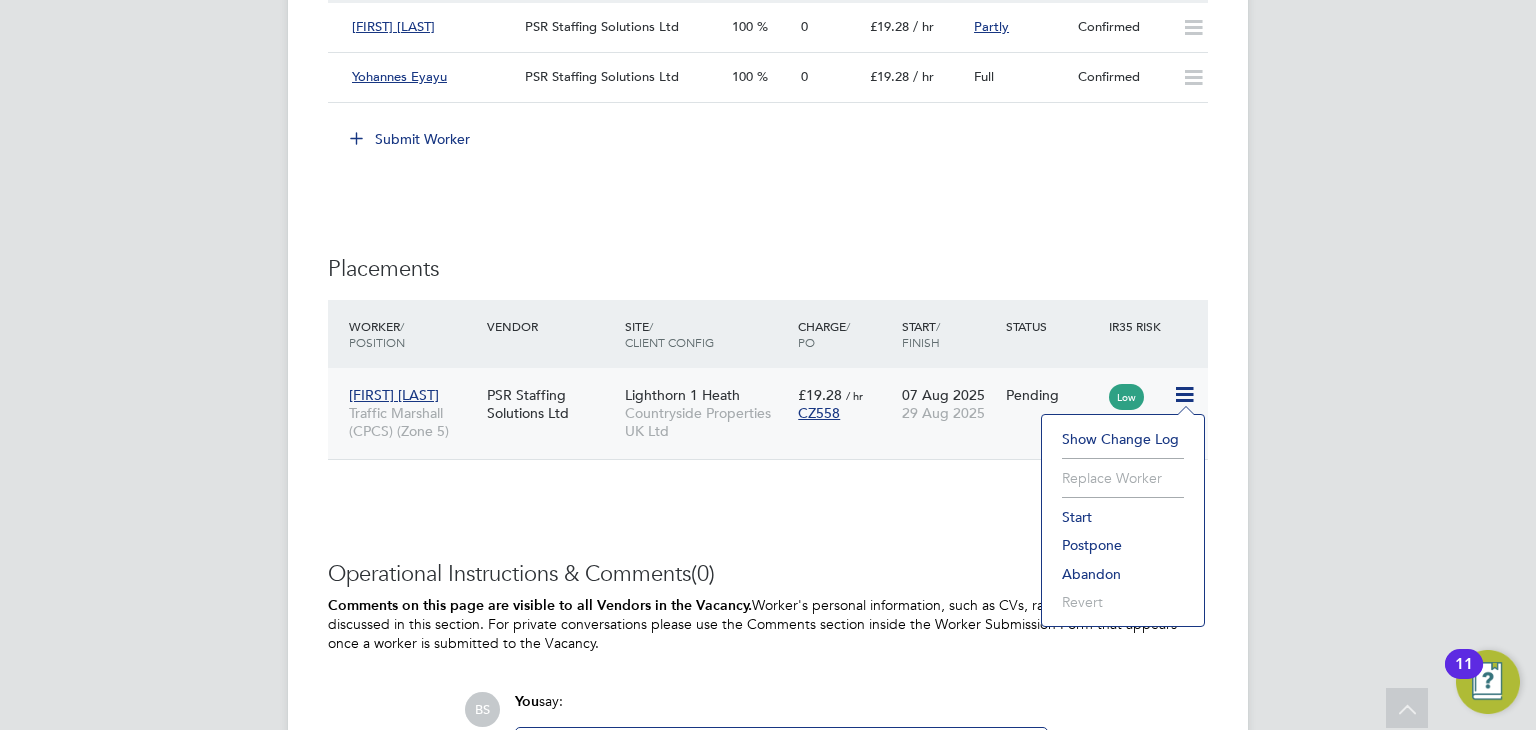 click on "Start" 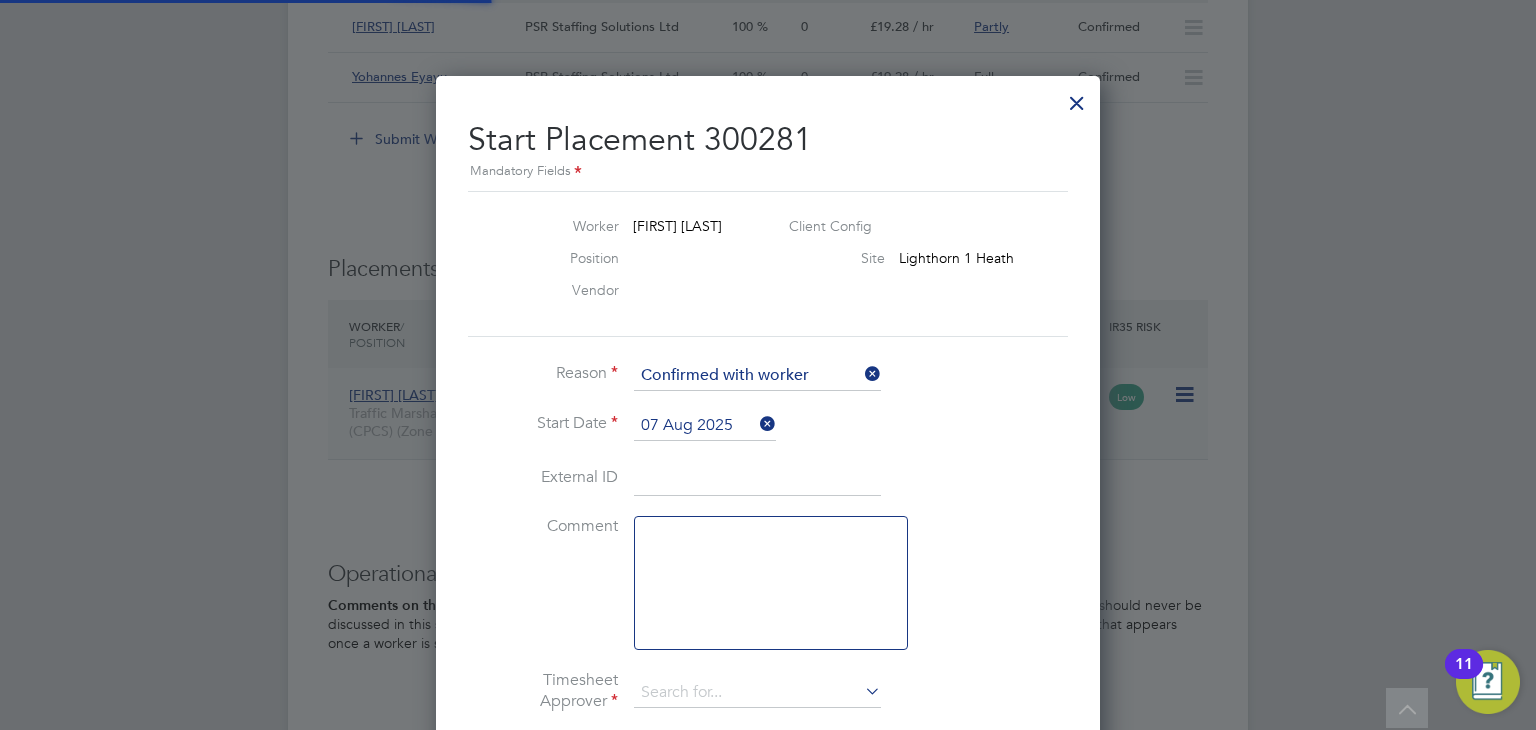 type on "Pete Darbyshire" 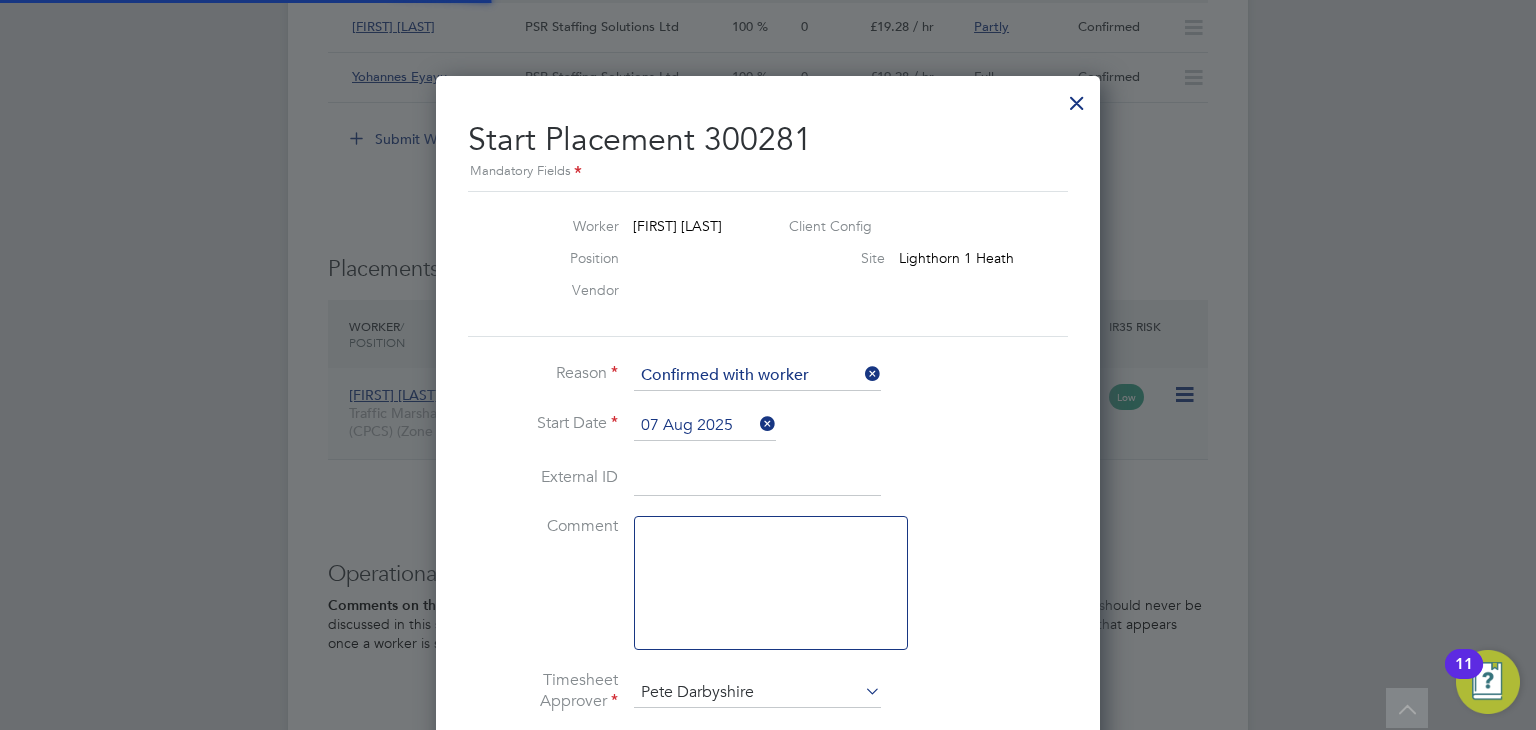 scroll, scrollTop: 10, scrollLeft: 10, axis: both 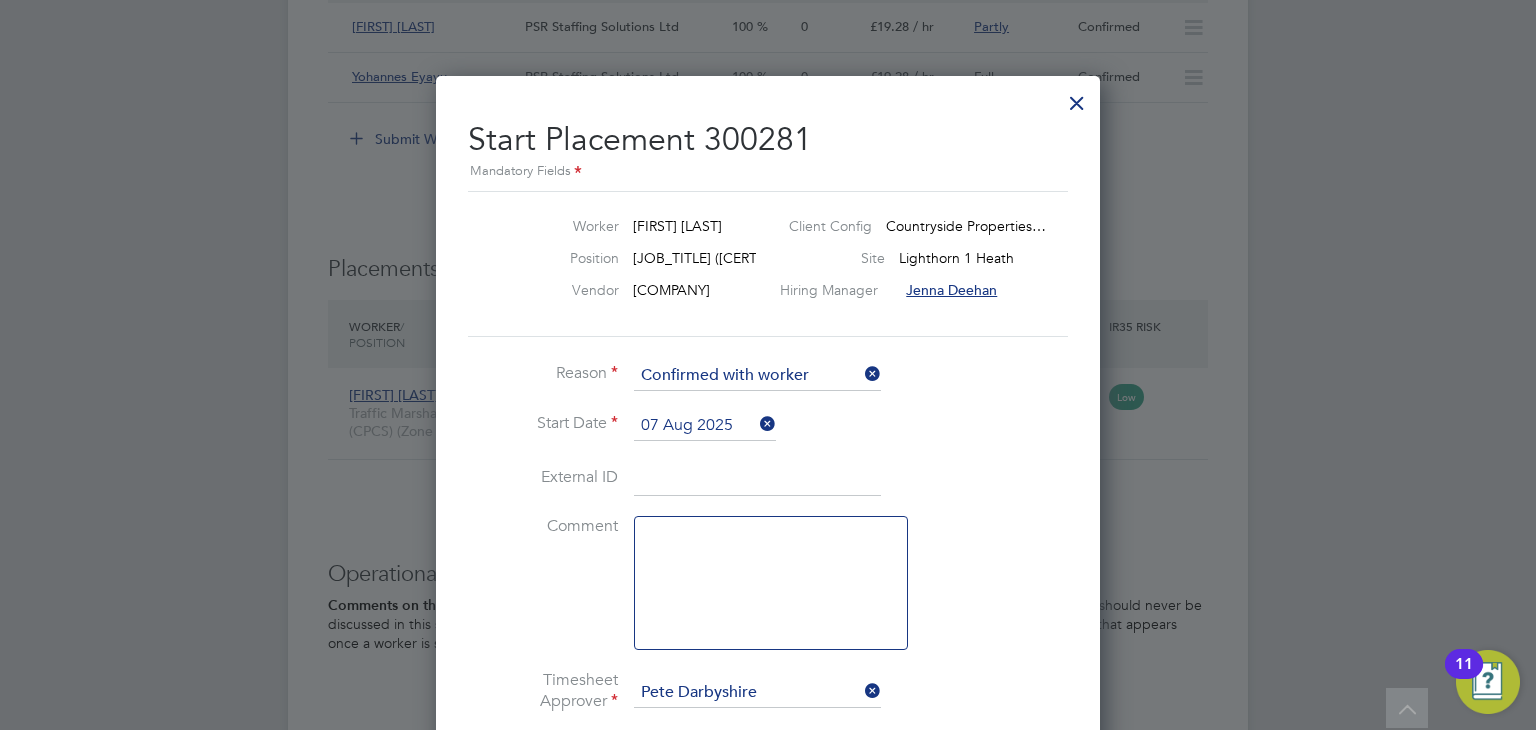 click on "Comment" 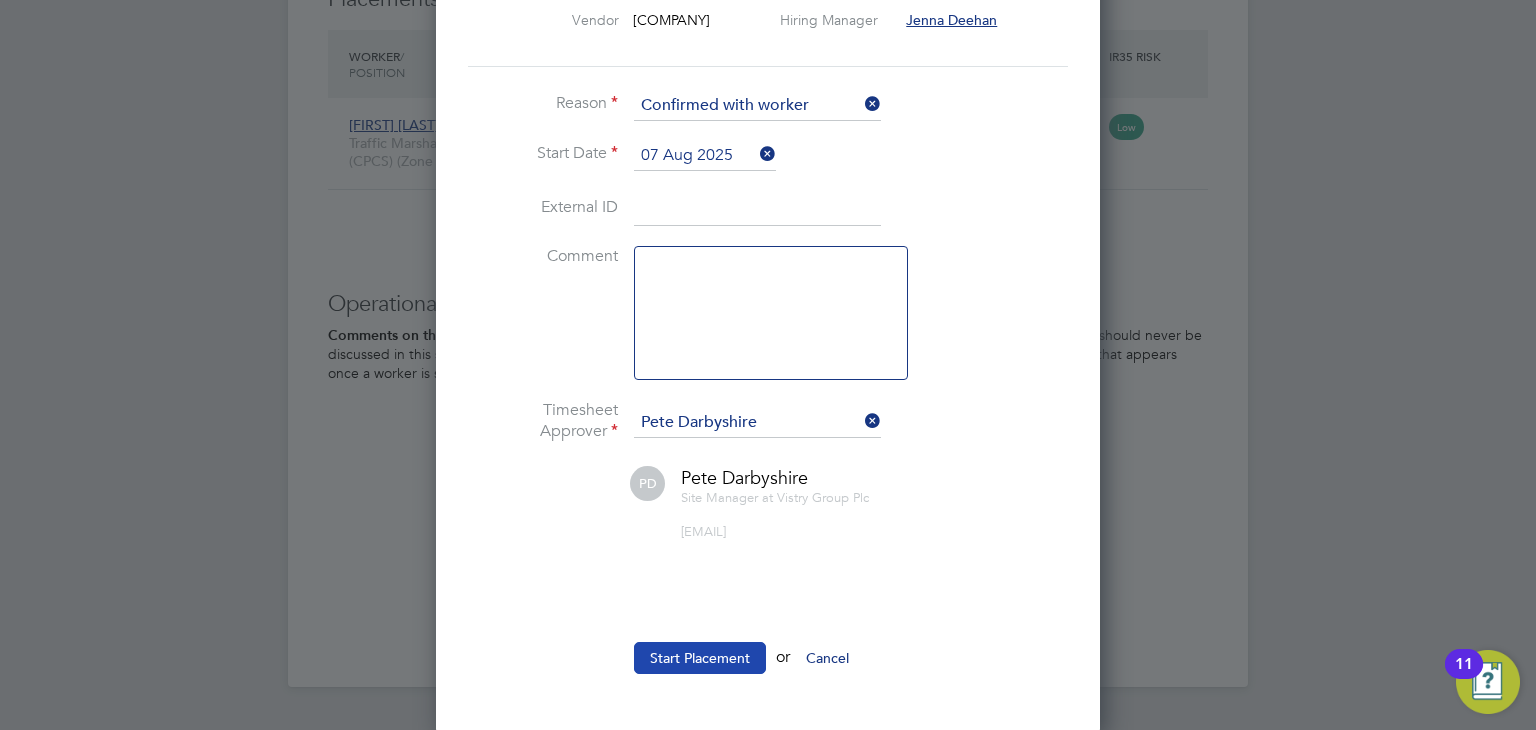 click on "Start Placement" 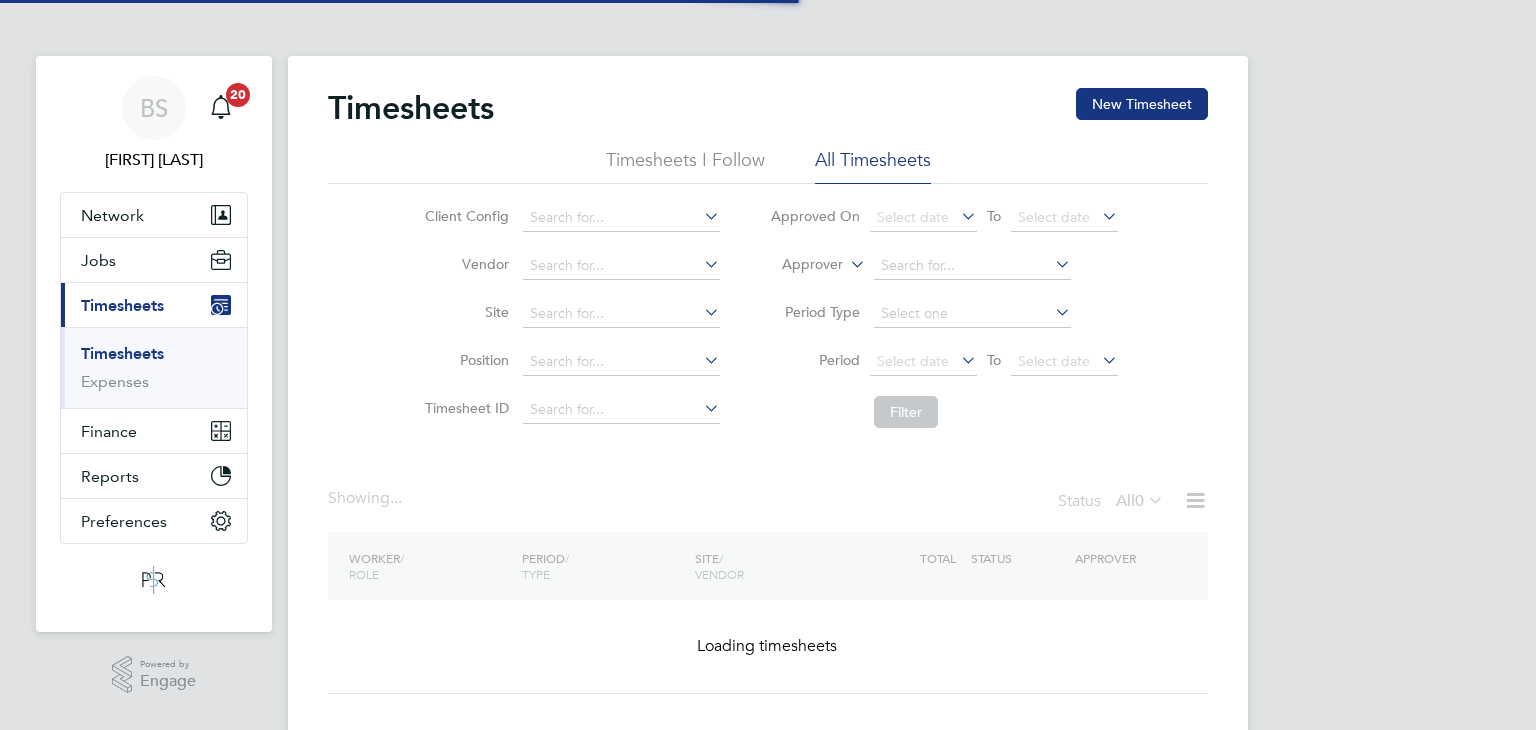scroll, scrollTop: 0, scrollLeft: 0, axis: both 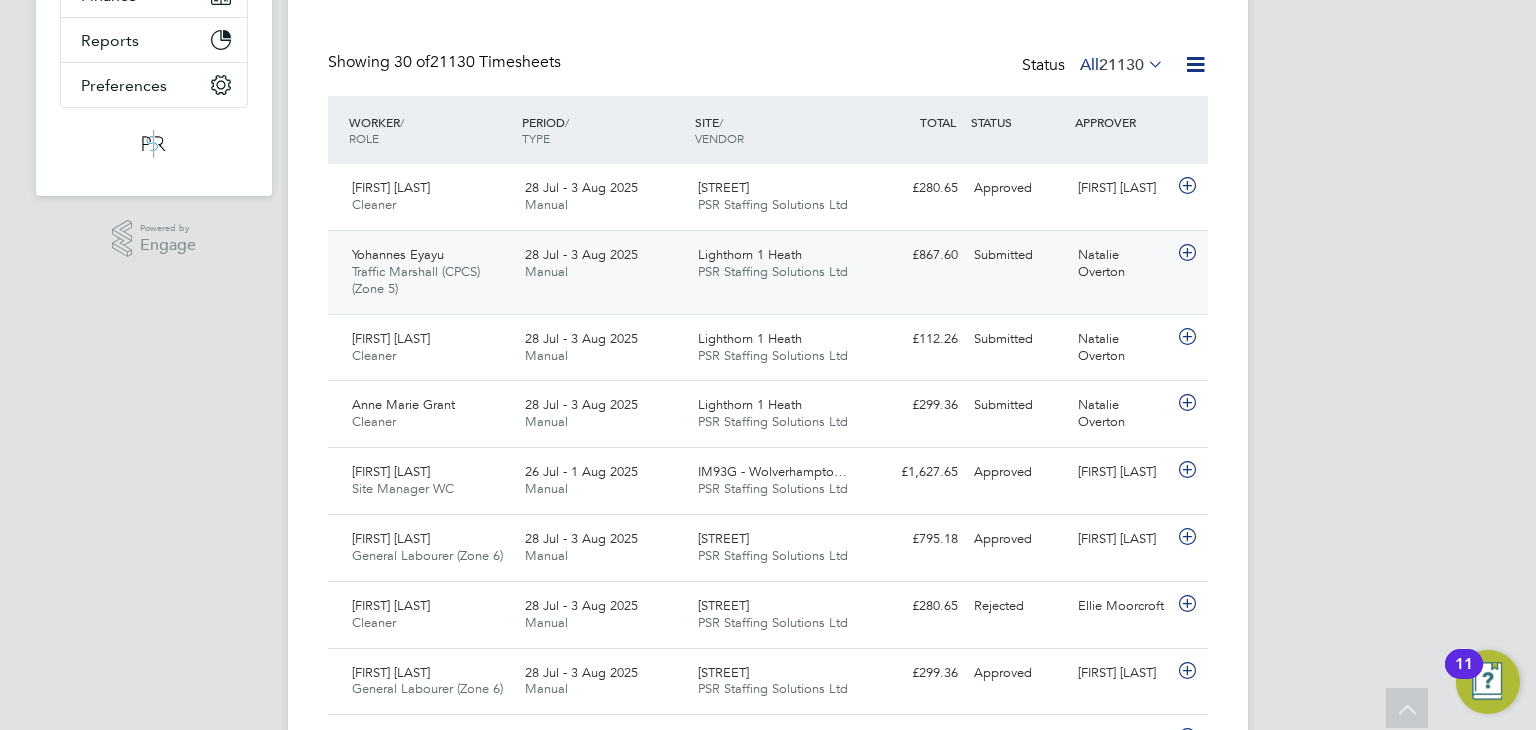 click on "Lighthorn 1 Heath PSR Staffing Solutions Ltd" 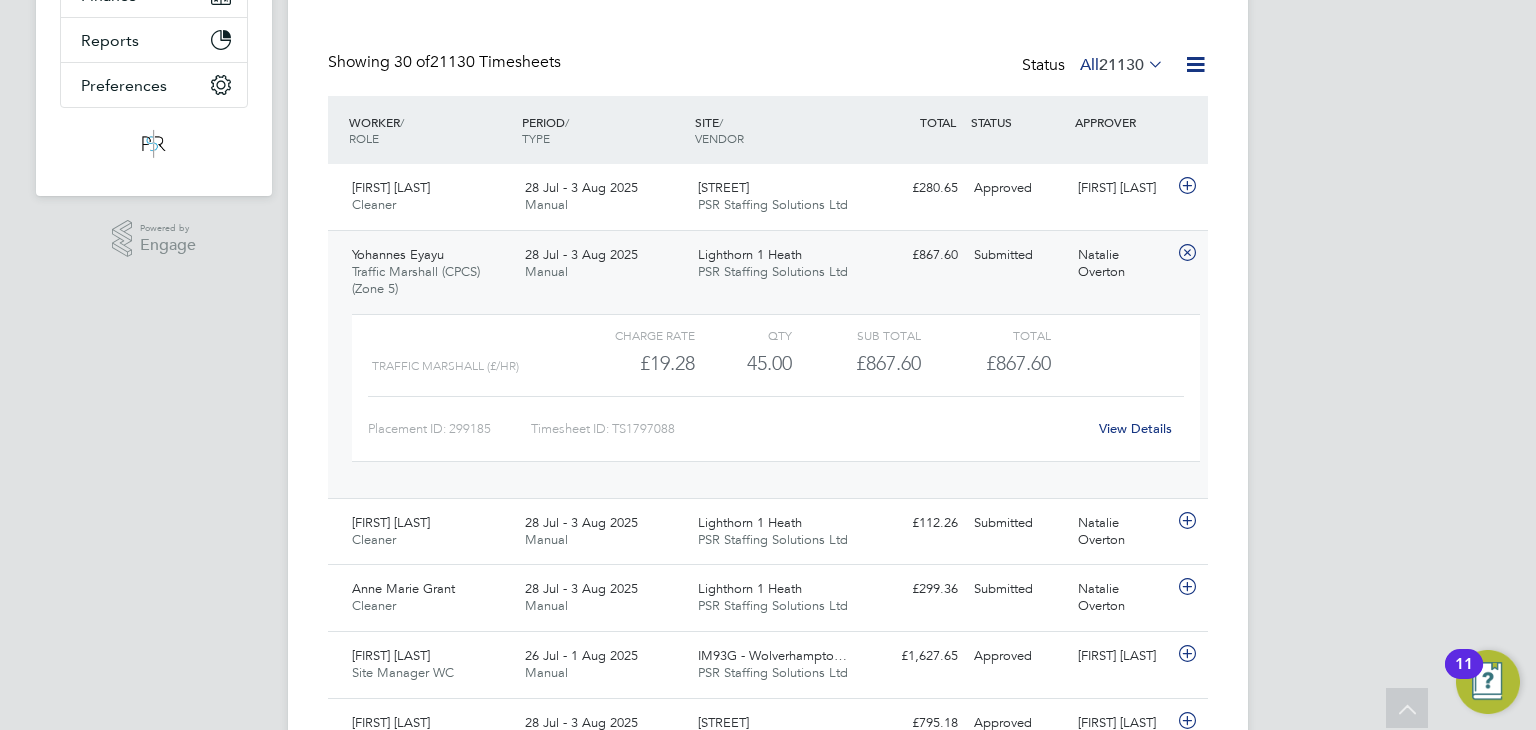 click on "BS   Beth Seddon   Notifications
20   Applications:   Network
Team Members   Businesses   Sites   Workers   Contacts   Jobs
Positions   Vacancies   Placements   Current page:   Timesheets
Timesheets   Expenses   Finance
Invoices & Credit Notes   Statements   Payments   Reports
Margin Report   Report Downloads   Preferences
My Business   Doc. Requirements   VMS Configurations   Notifications   Activity Logs
.st0{fill:#C0C1C2;}
Powered by Engage Timesheets New Timesheet Timesheets I Follow All Timesheets Client Config   Vendor   Site   Position   Timesheet ID   Approved On
Select date
To
Select date
Approver     Period Type   Period
Select date
To
Select date
Filter Showing   30 of  Status" at bounding box center (768, 1082) 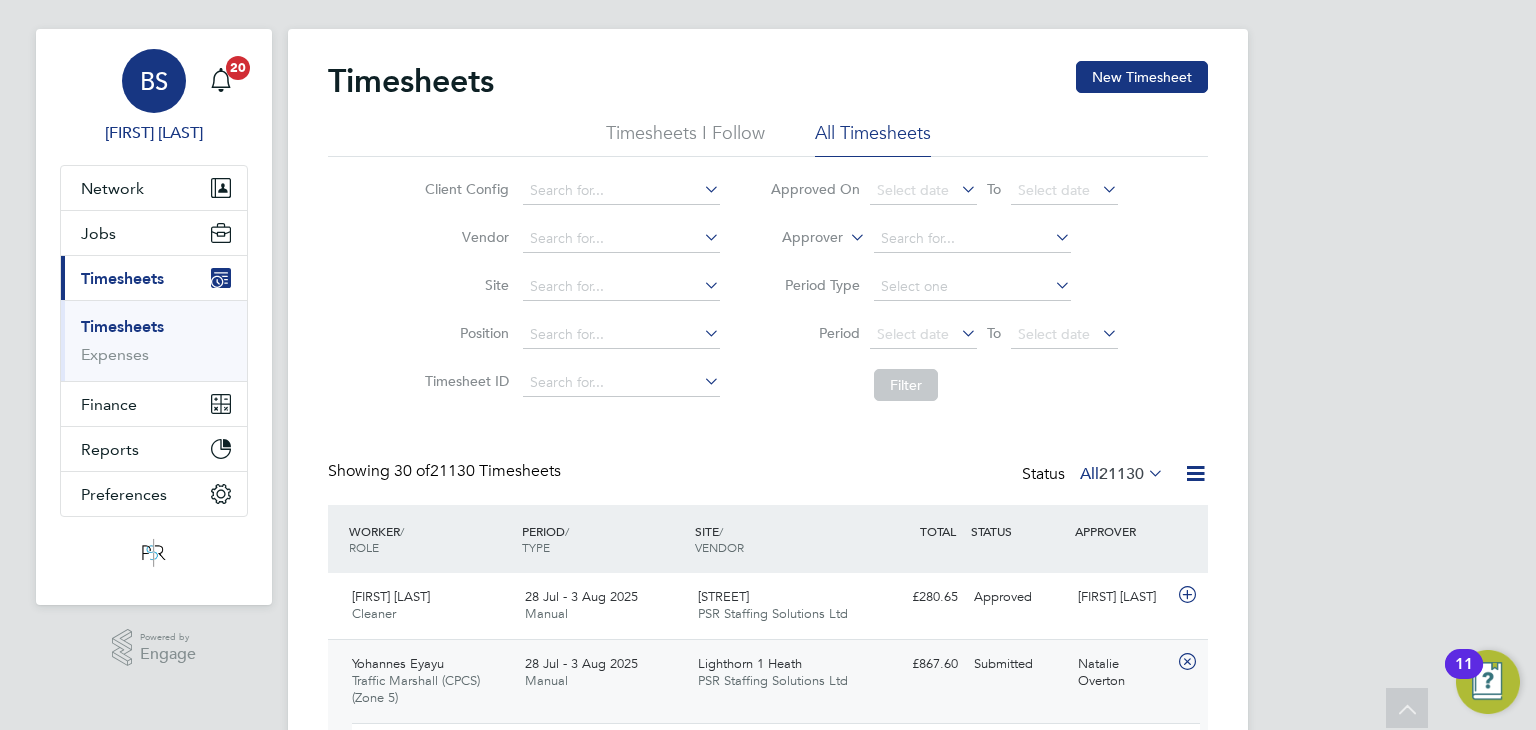 scroll, scrollTop: 0, scrollLeft: 0, axis: both 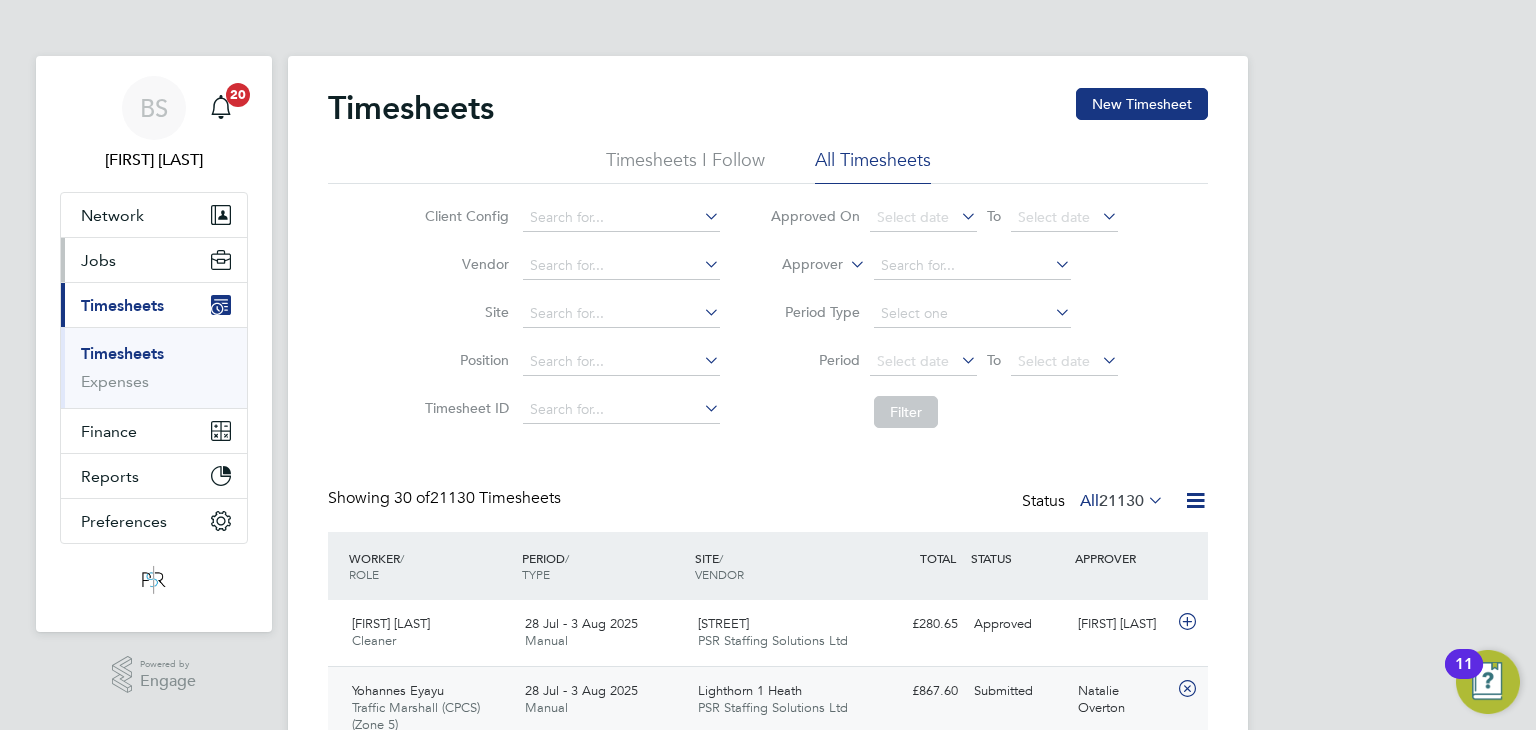 click on "Jobs" at bounding box center (154, 260) 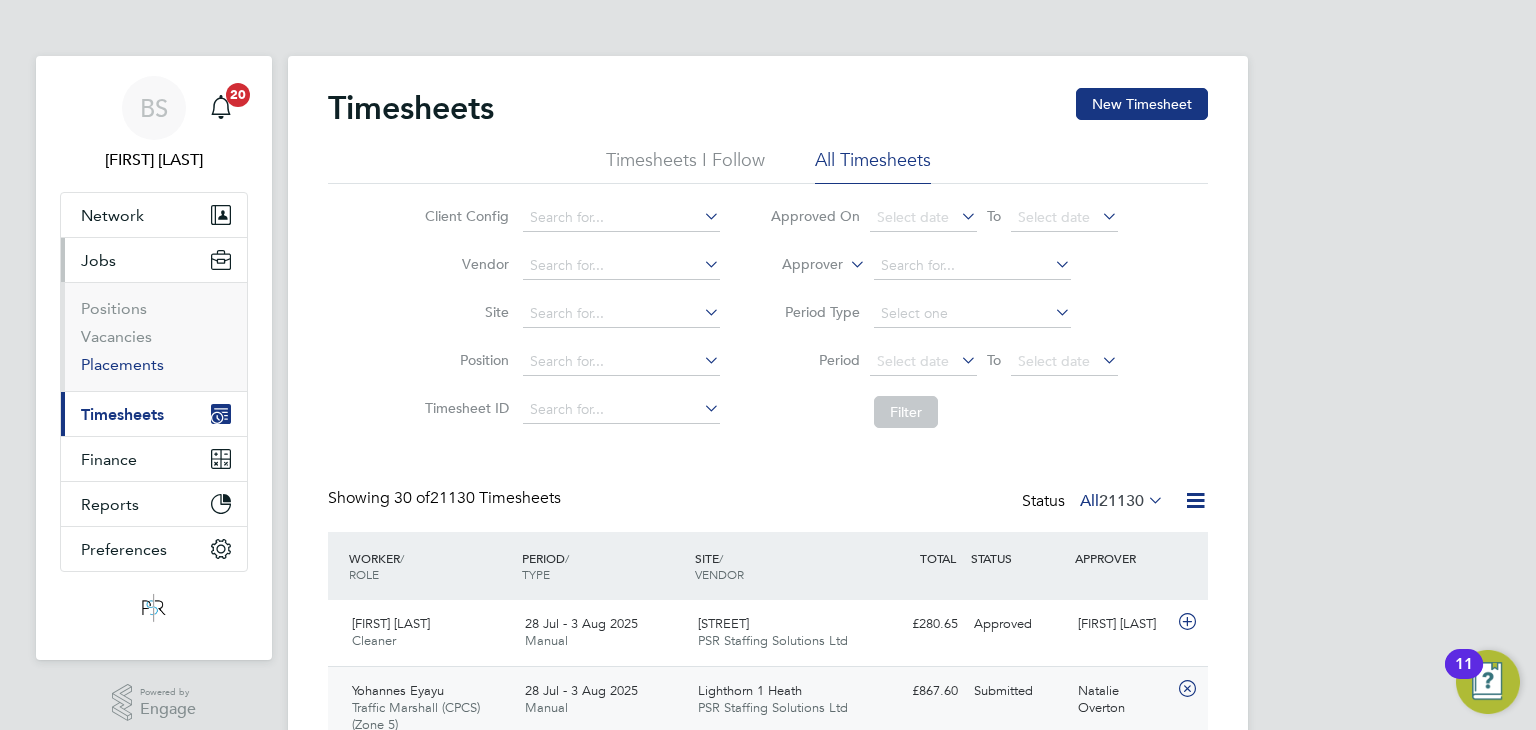 click on "Placements" at bounding box center (122, 364) 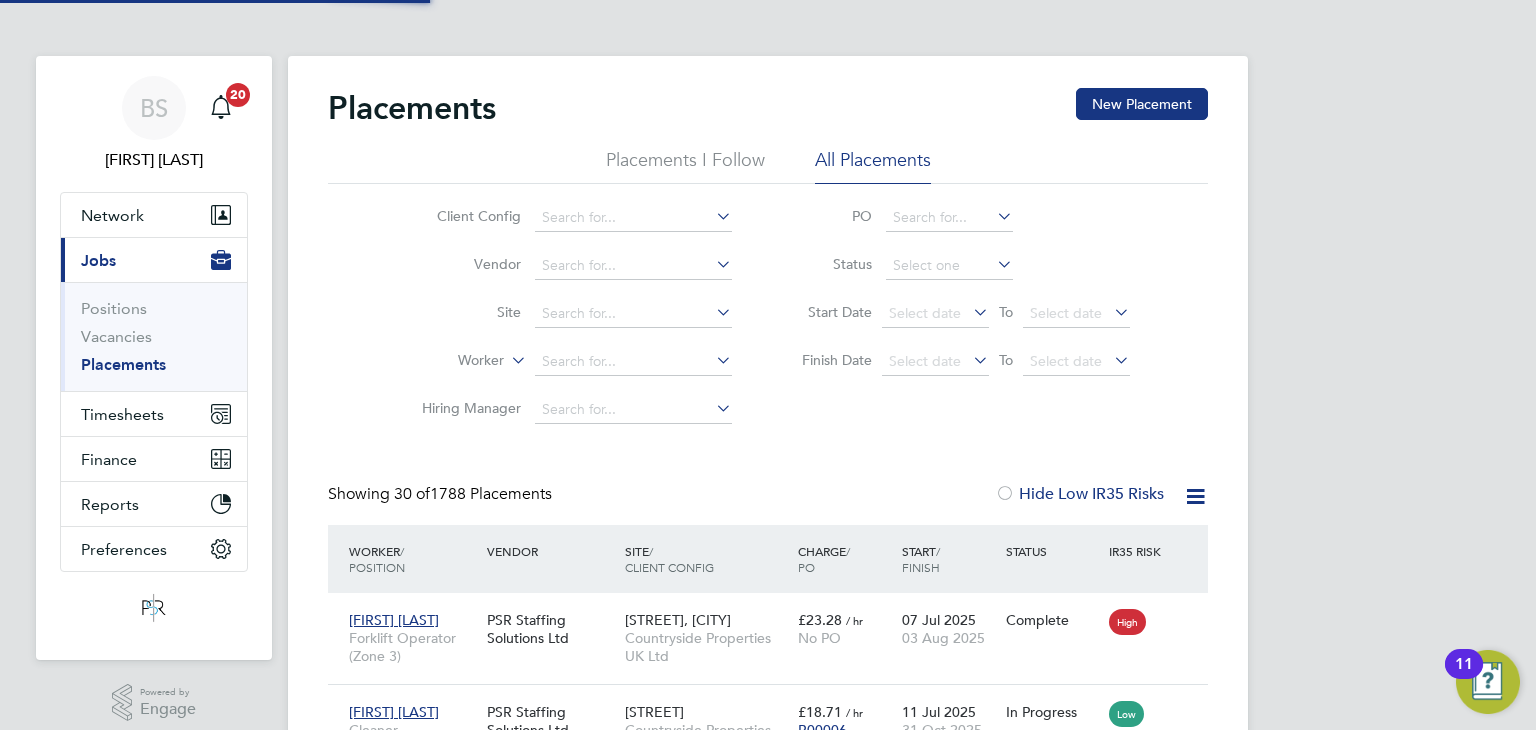 scroll, scrollTop: 48, scrollLeft: 0, axis: vertical 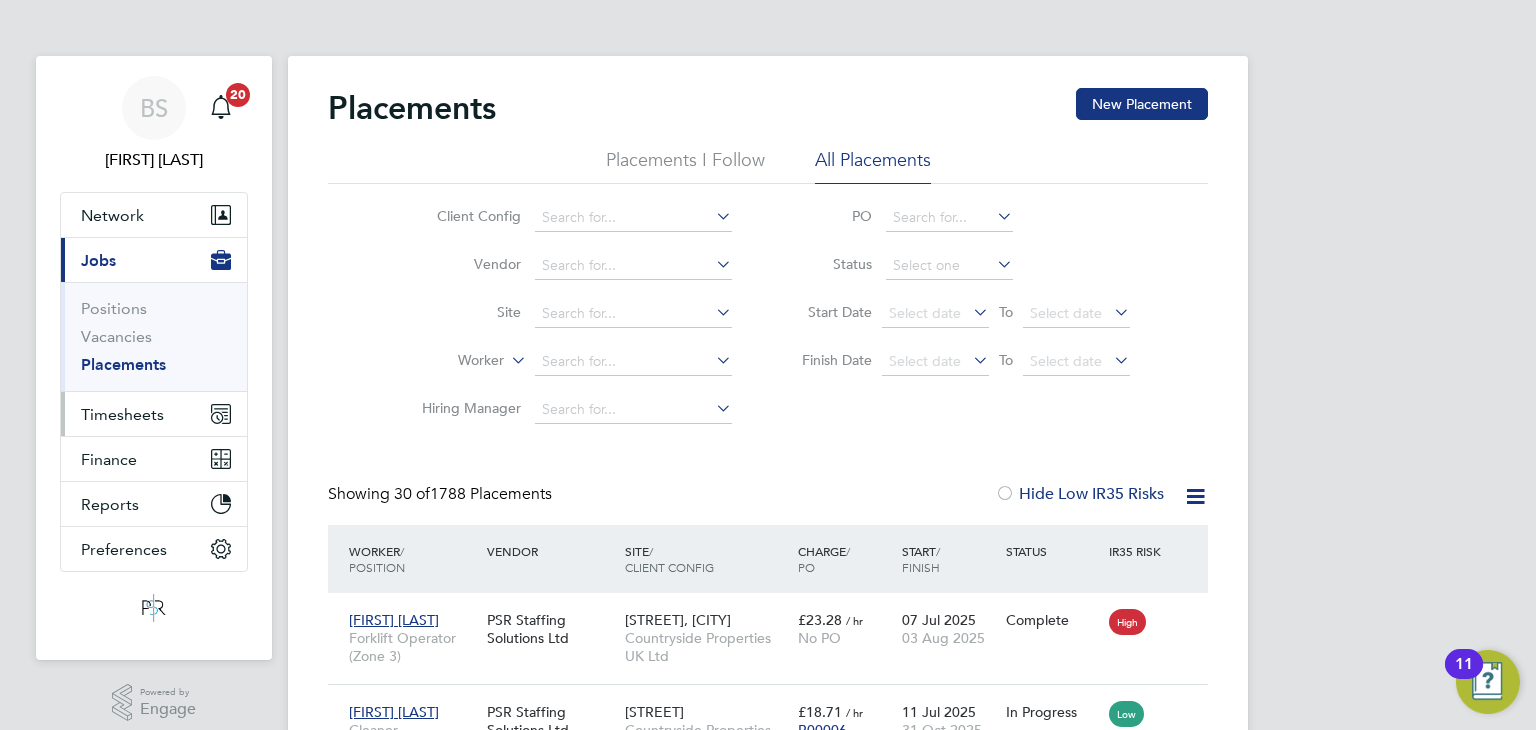 click on "Timesheets" at bounding box center [122, 414] 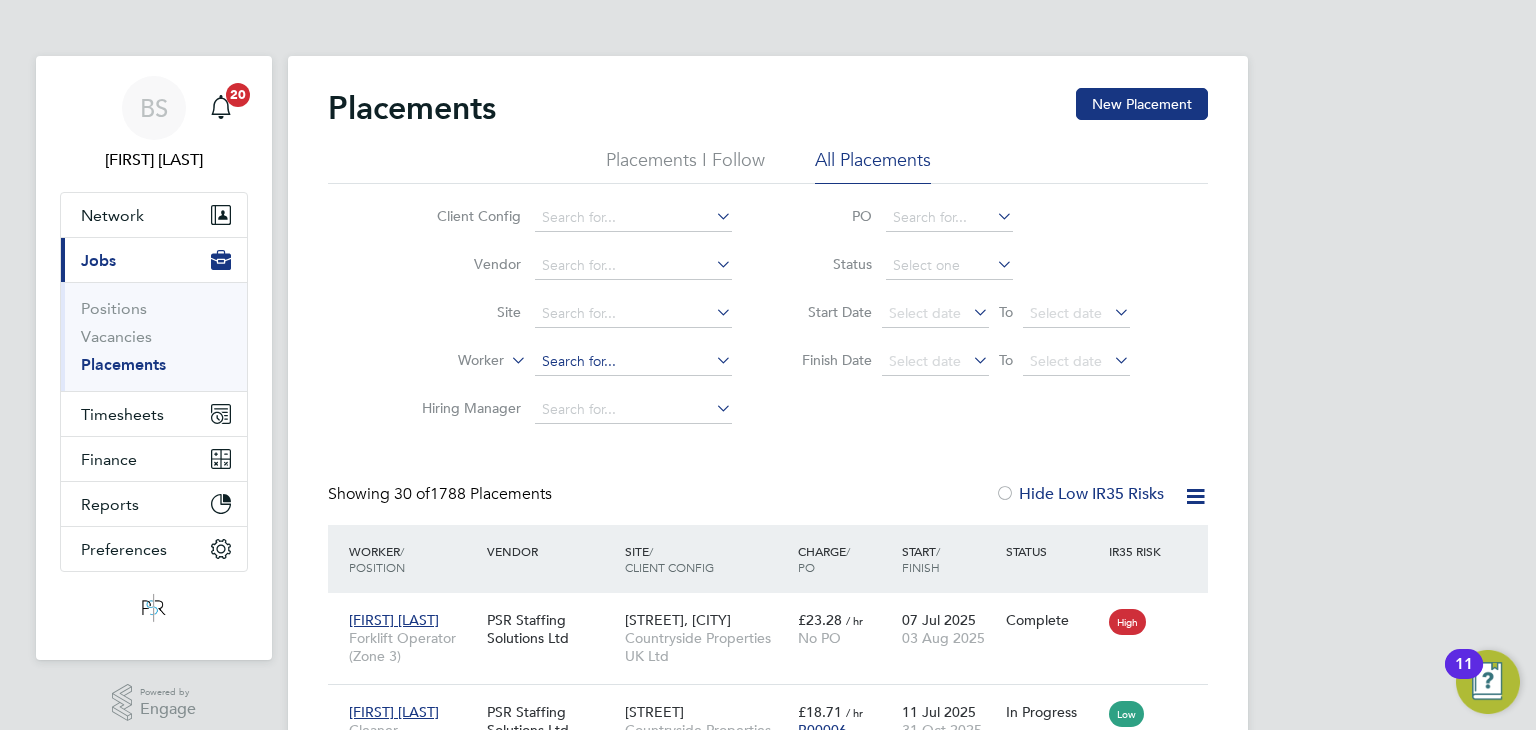 click 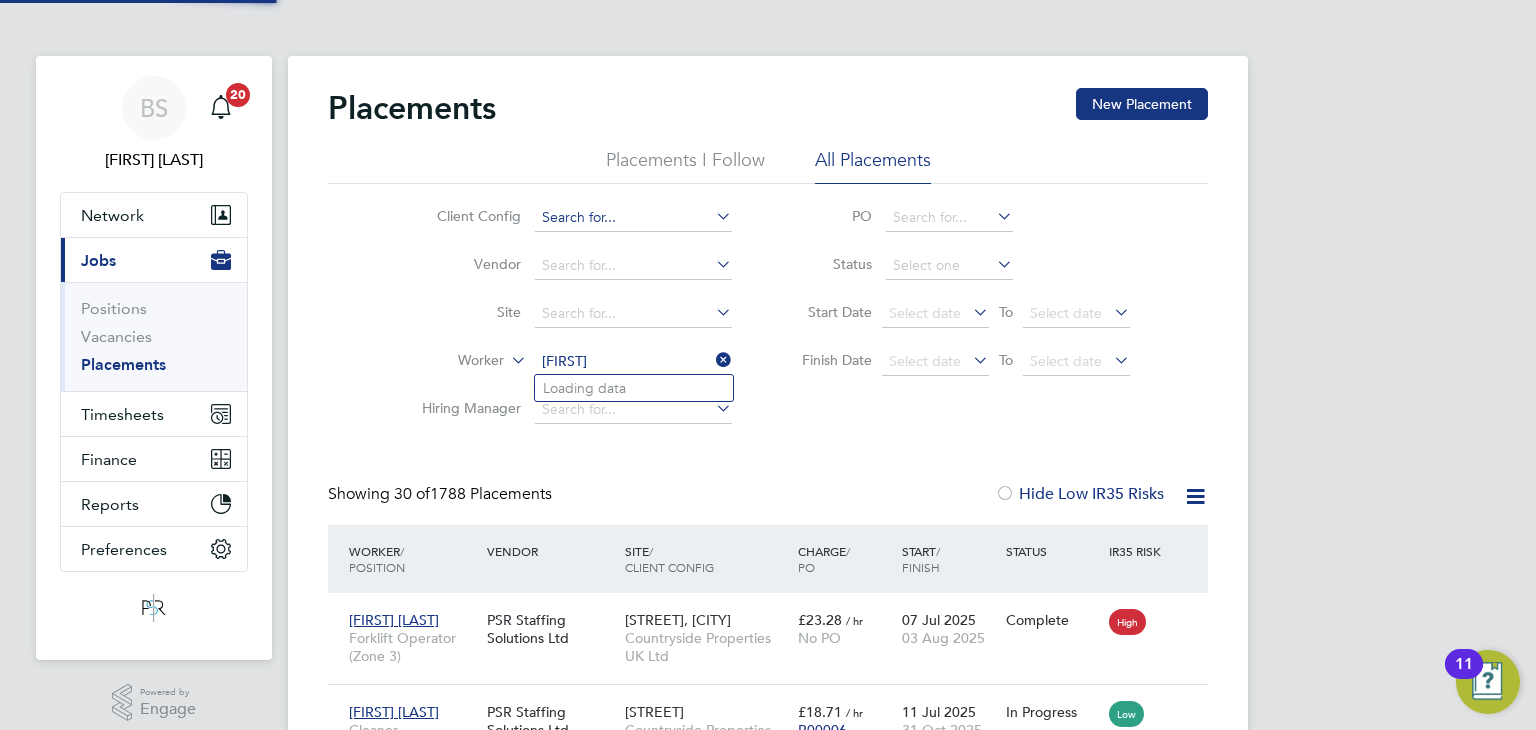 type on "abraha" 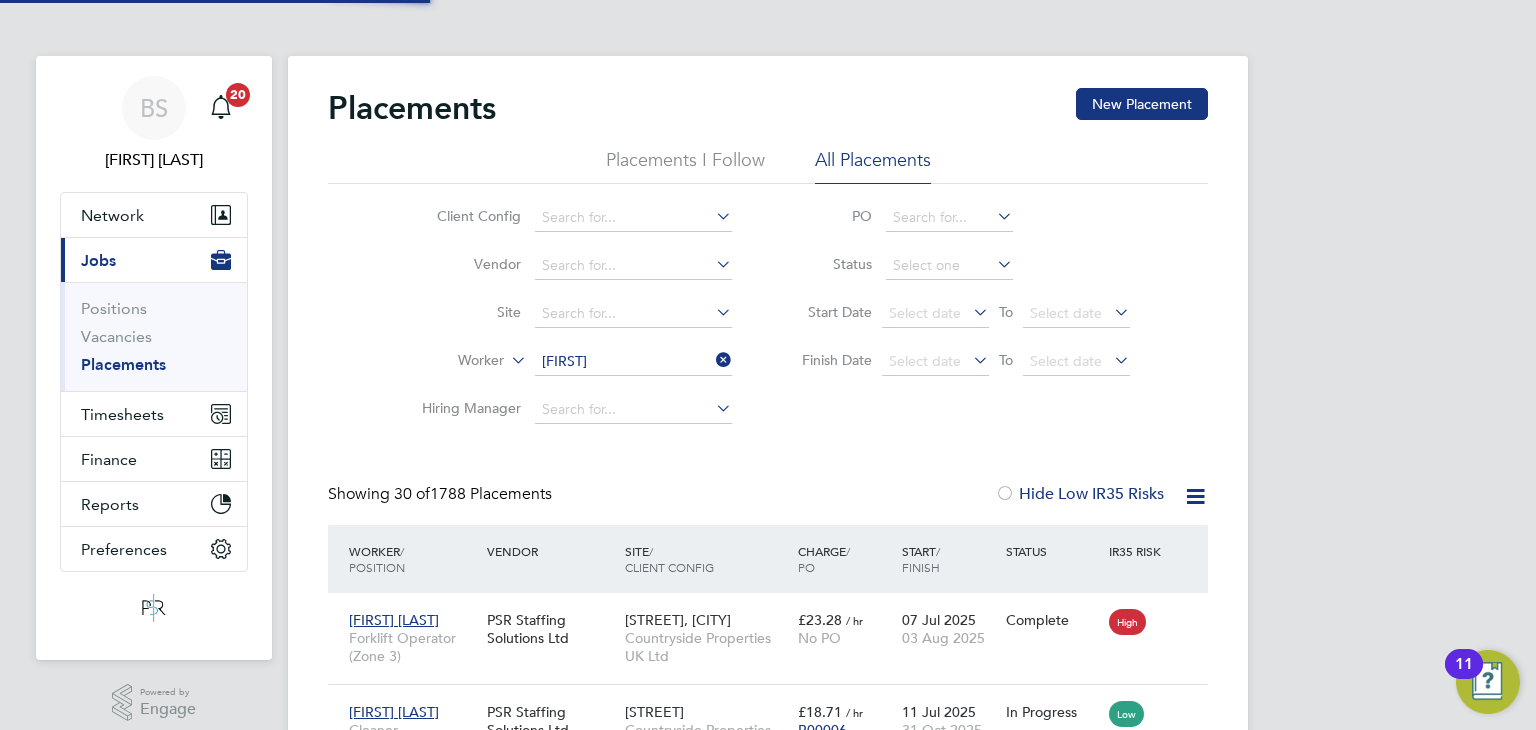 type 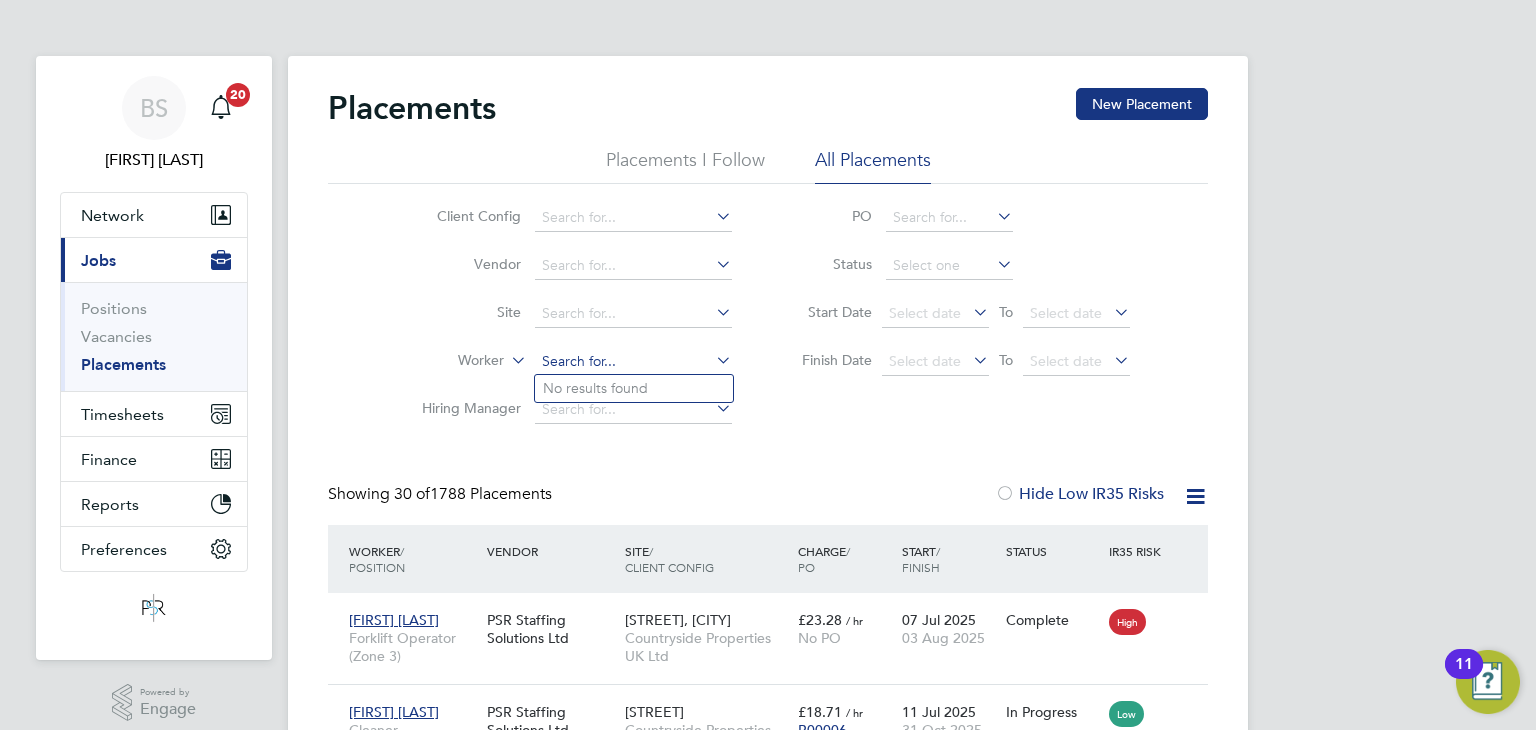 click 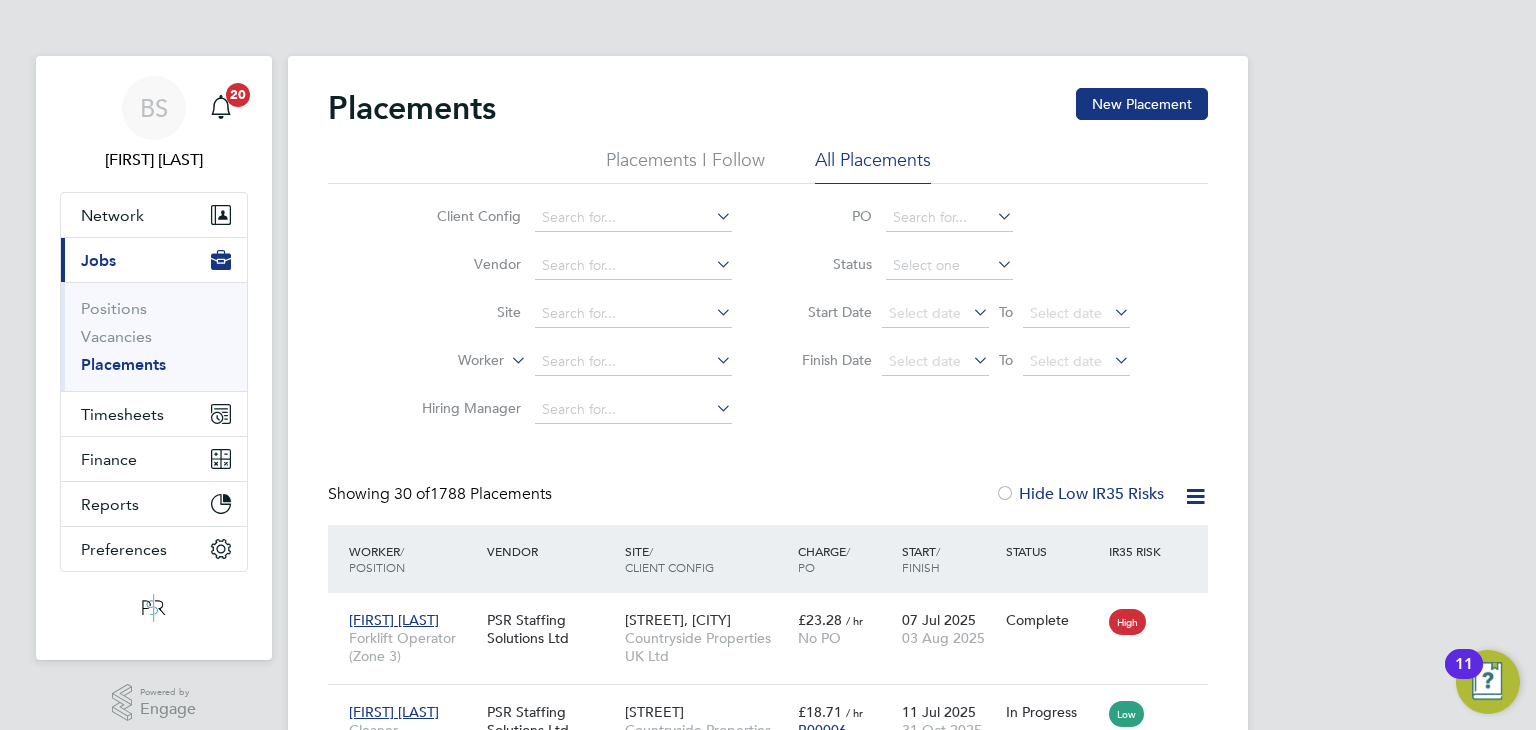 type 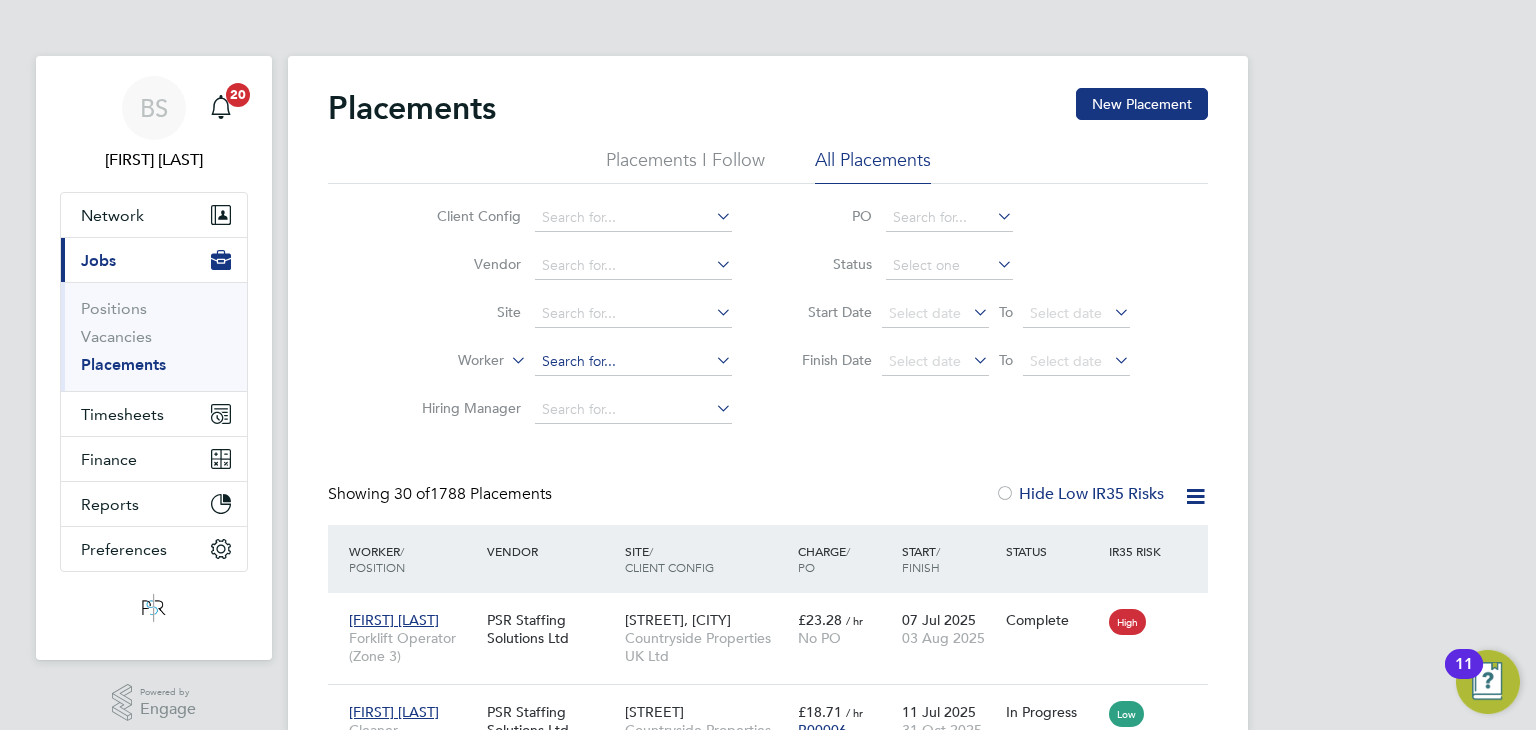 click 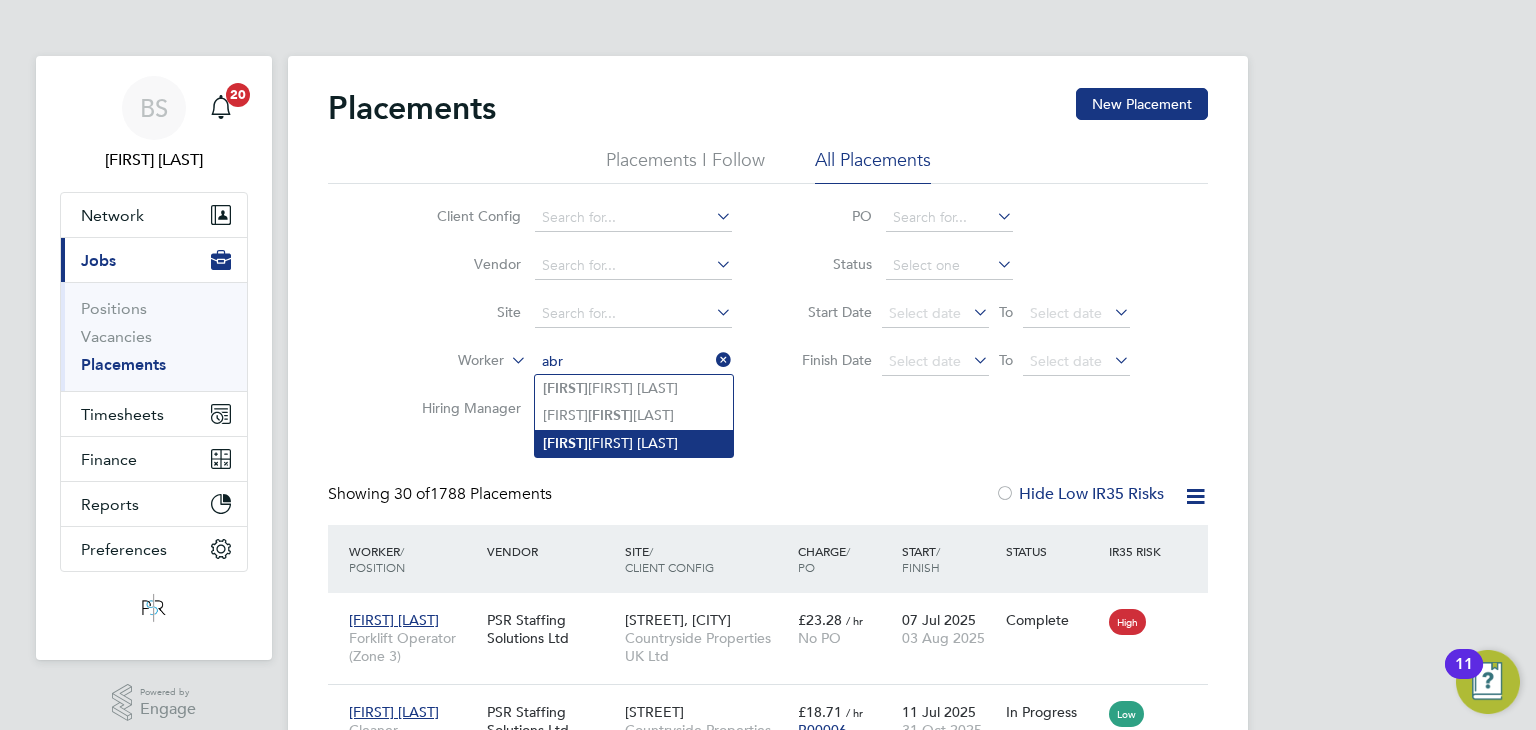 click on "Abr aham Esigie" 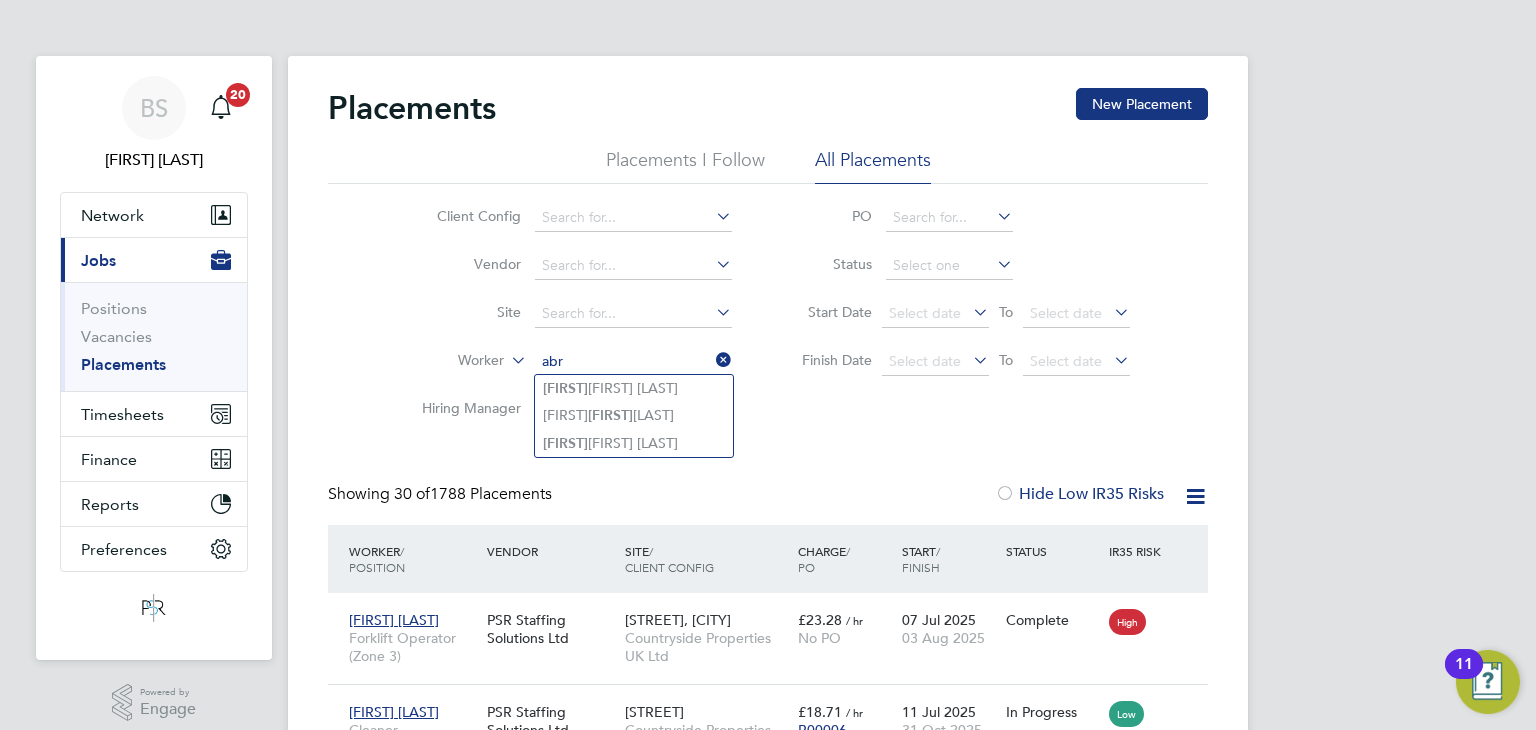 type on "Abraham Esigie" 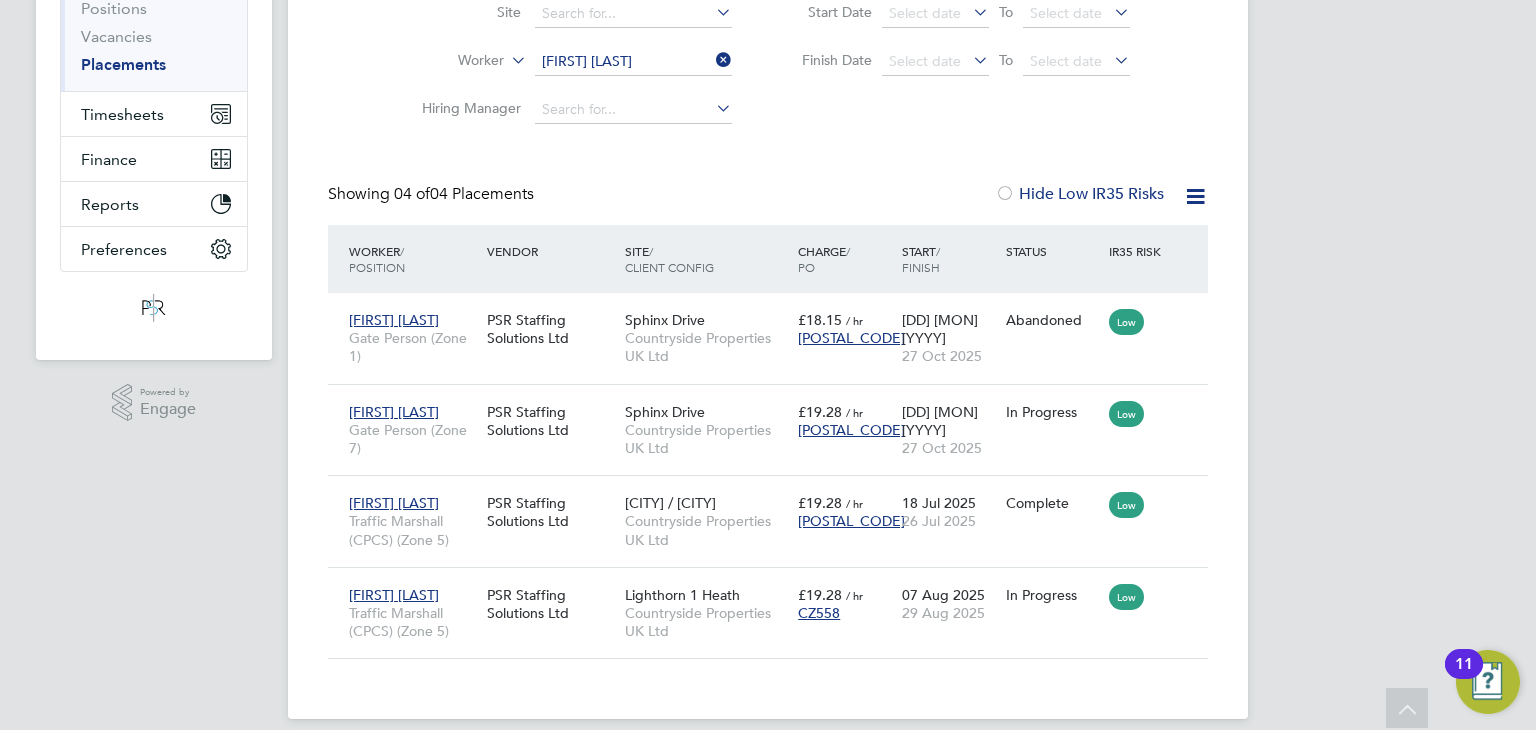 click on "BS   Beth Seddon   Notifications
20   Applications:   Network
Team Members   Businesses   Sites   Workers   Contacts   Current page:   Jobs
Positions   Vacancies   Placements   Timesheets
Timesheets   Expenses   Finance
Invoices & Credit Notes   Statements   Payments   Reports
Margin Report   Report Downloads   Preferences
My Business   Doc. Requirements   VMS Configurations   Notifications   Activity Logs
.st0{fill:#C0C1C2;}
Powered by Engage Placements New Placement Placements I Follow All Placements Client Config   Vendor     Site     Worker   Abraham Esigie   Hiring Manager   PO   Status   Start Date
Select date
To
Select date
Finish Date
Select date
To
Select date
Showing   04 of  / /" at bounding box center [768, 225] 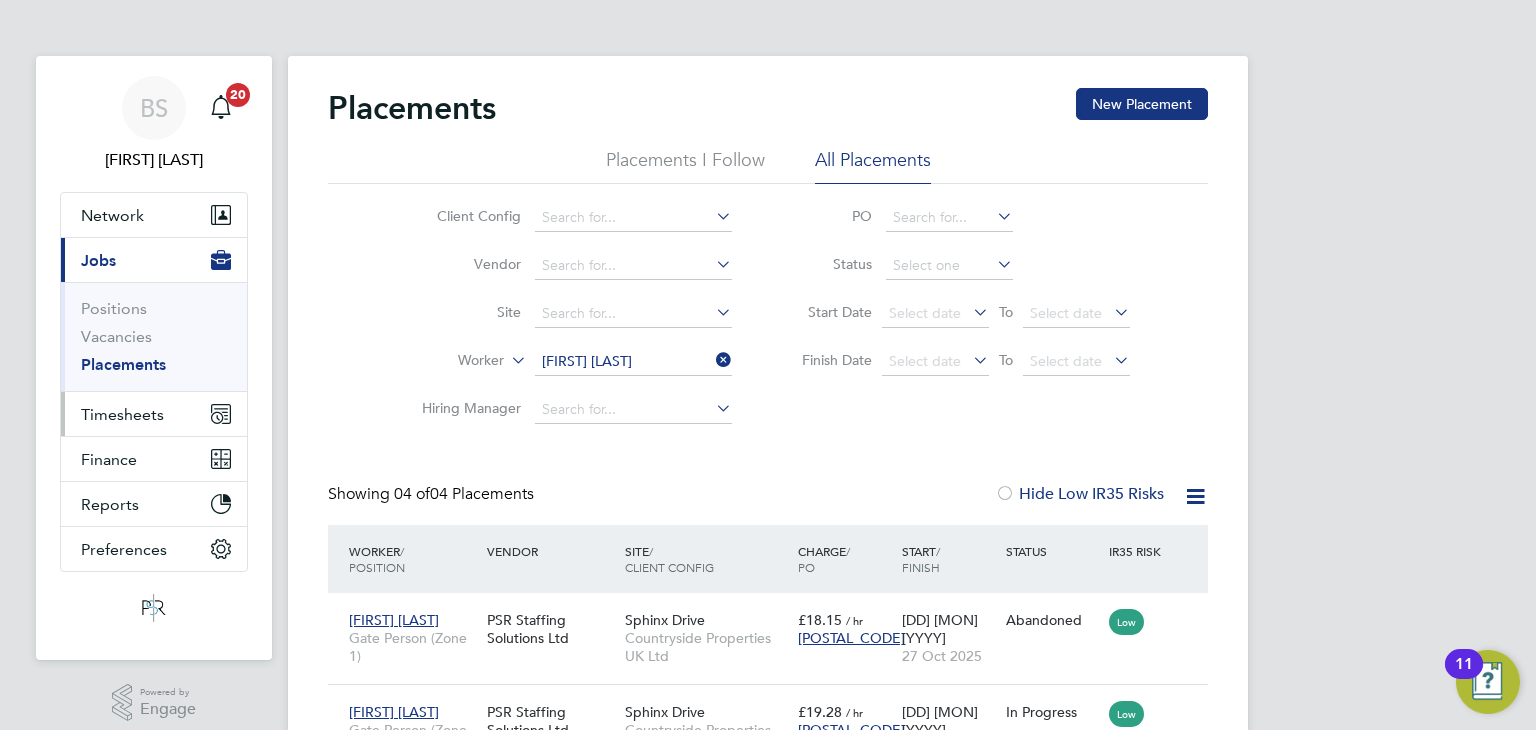 click on "Timesheets" at bounding box center (154, 414) 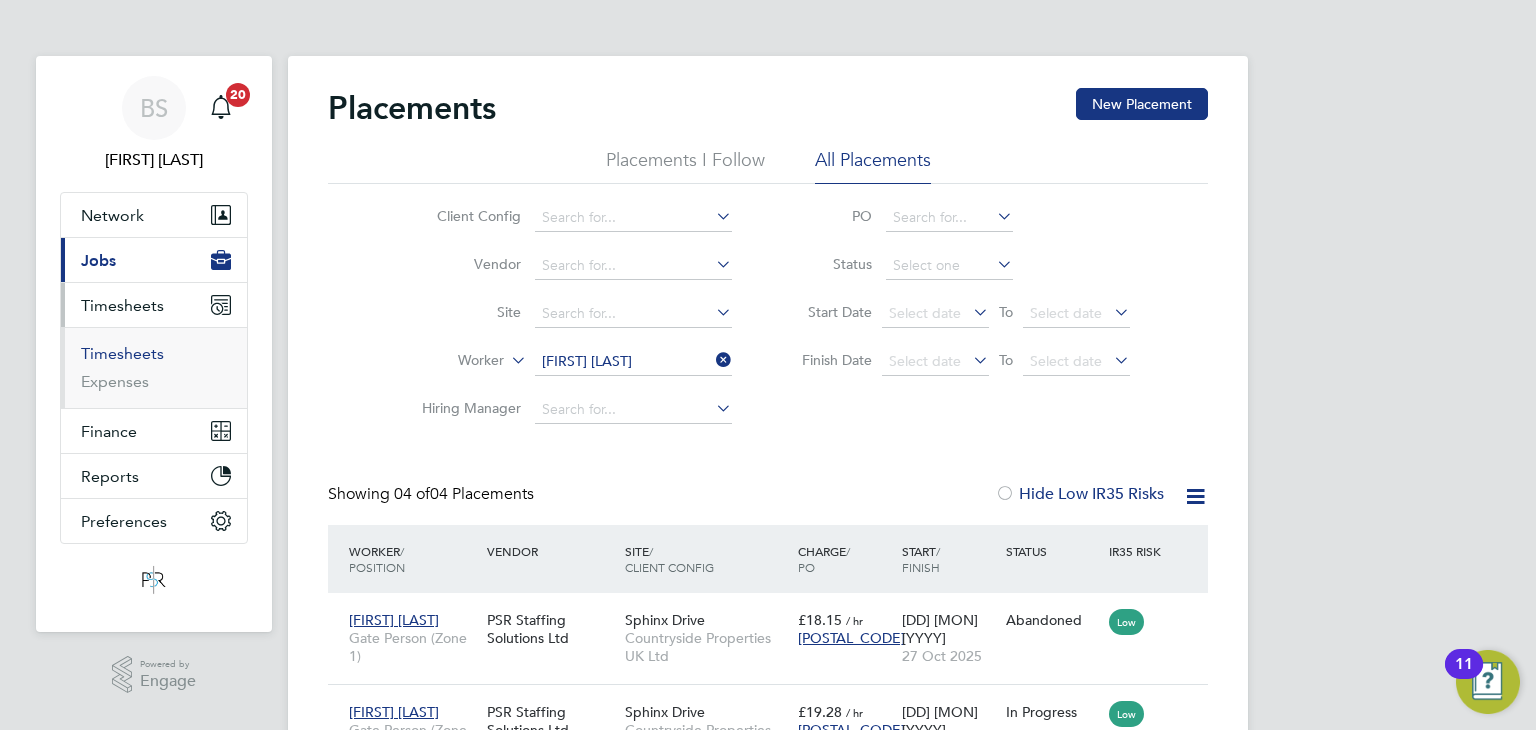 click on "Timesheets" at bounding box center [122, 353] 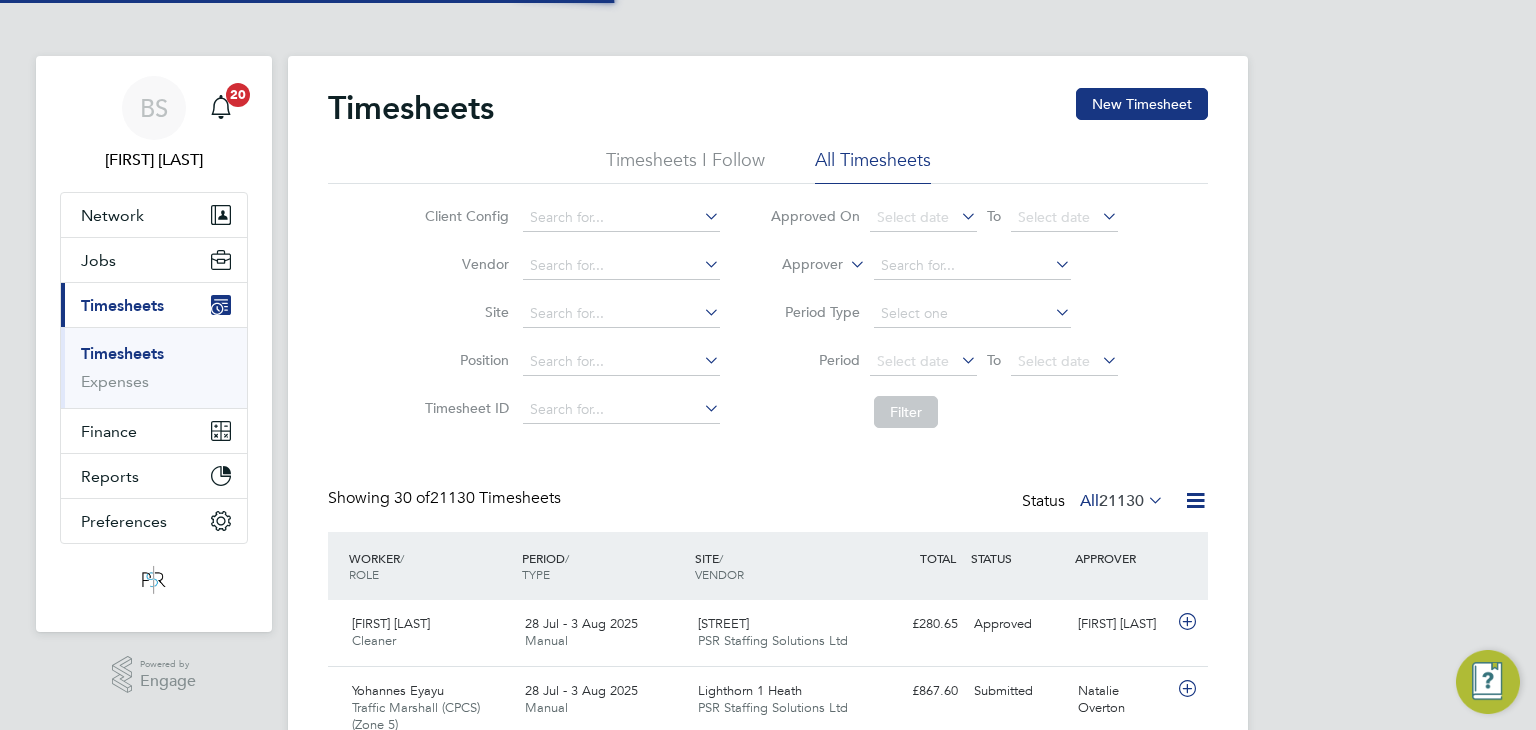 scroll, scrollTop: 36, scrollLeft: 0, axis: vertical 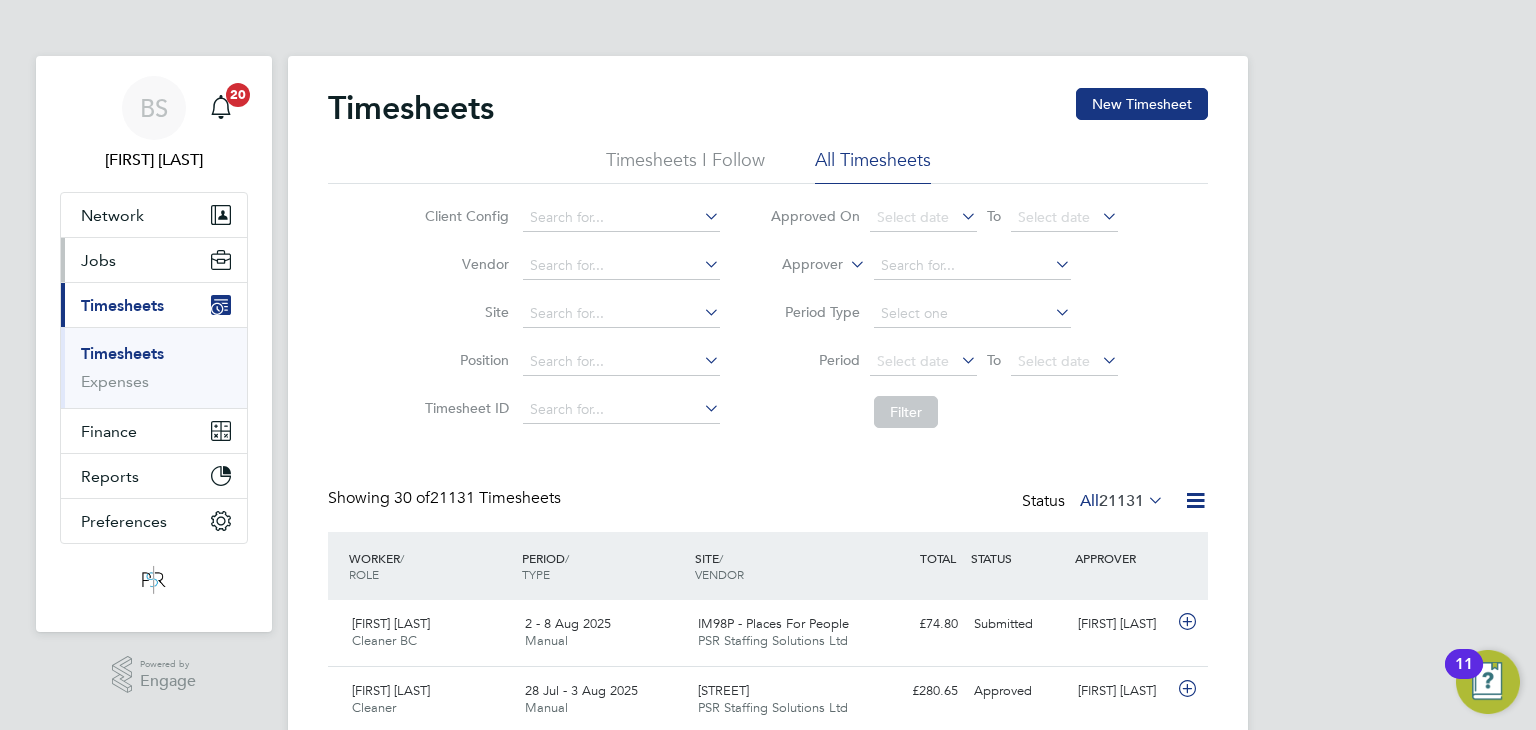 click on "Jobs" at bounding box center [154, 260] 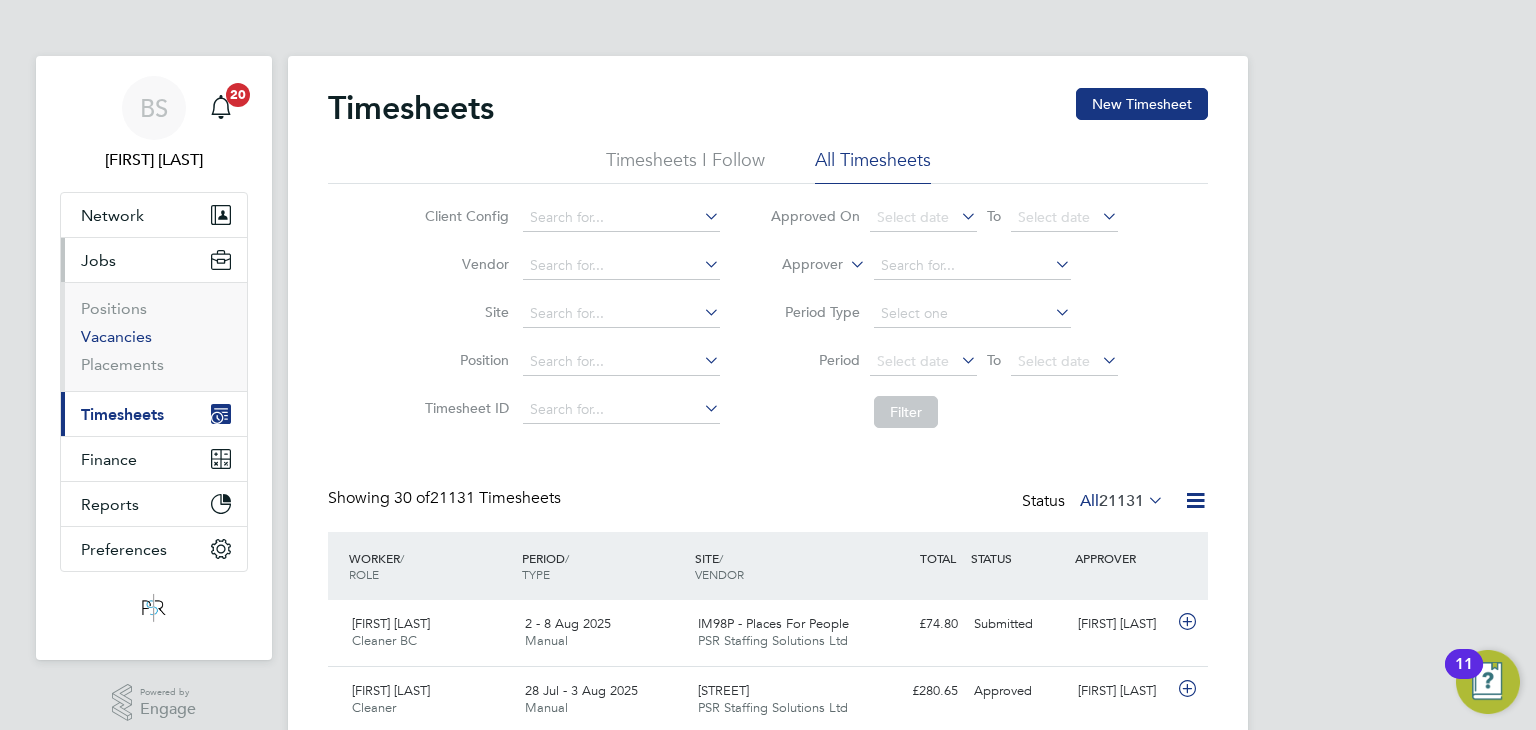 click on "Vacancies" at bounding box center [116, 336] 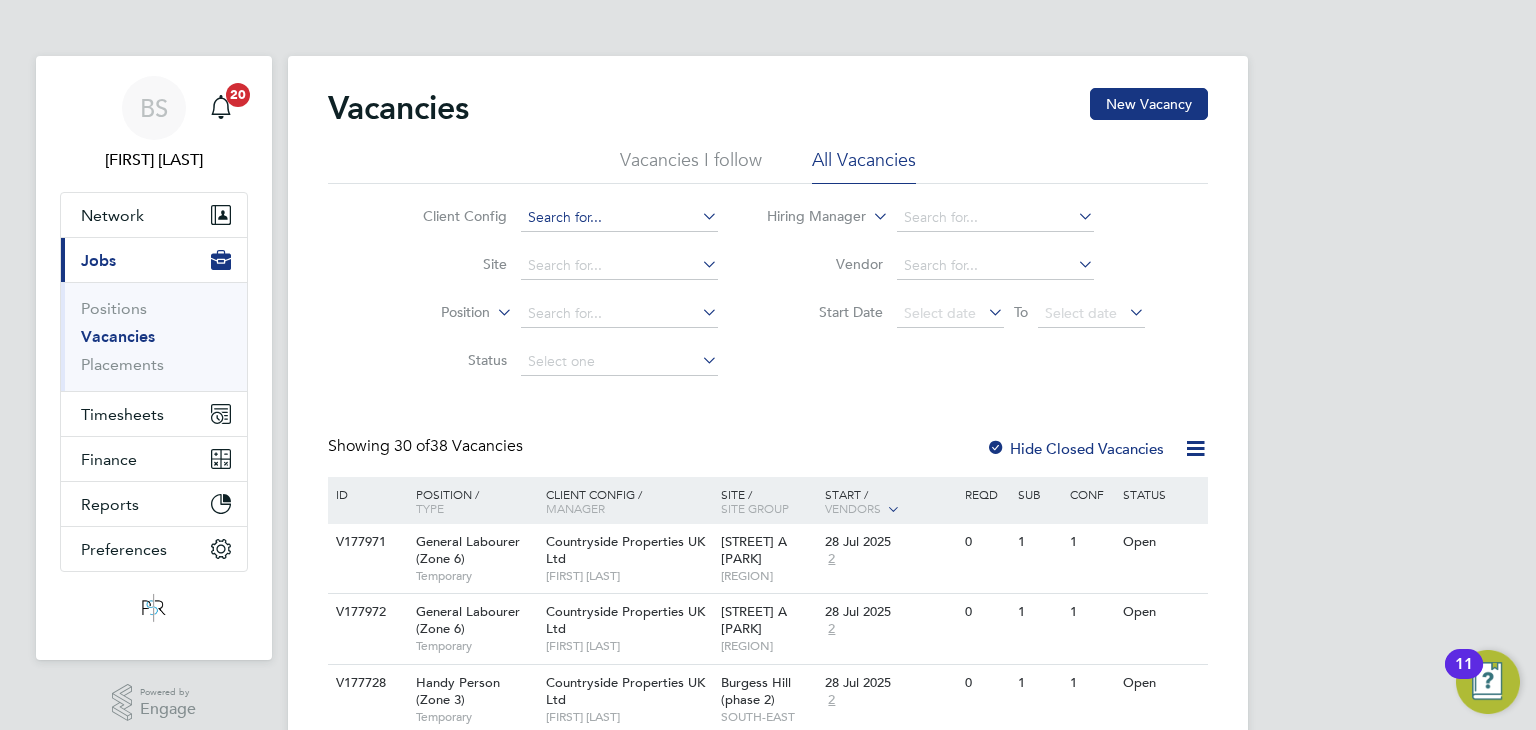 click 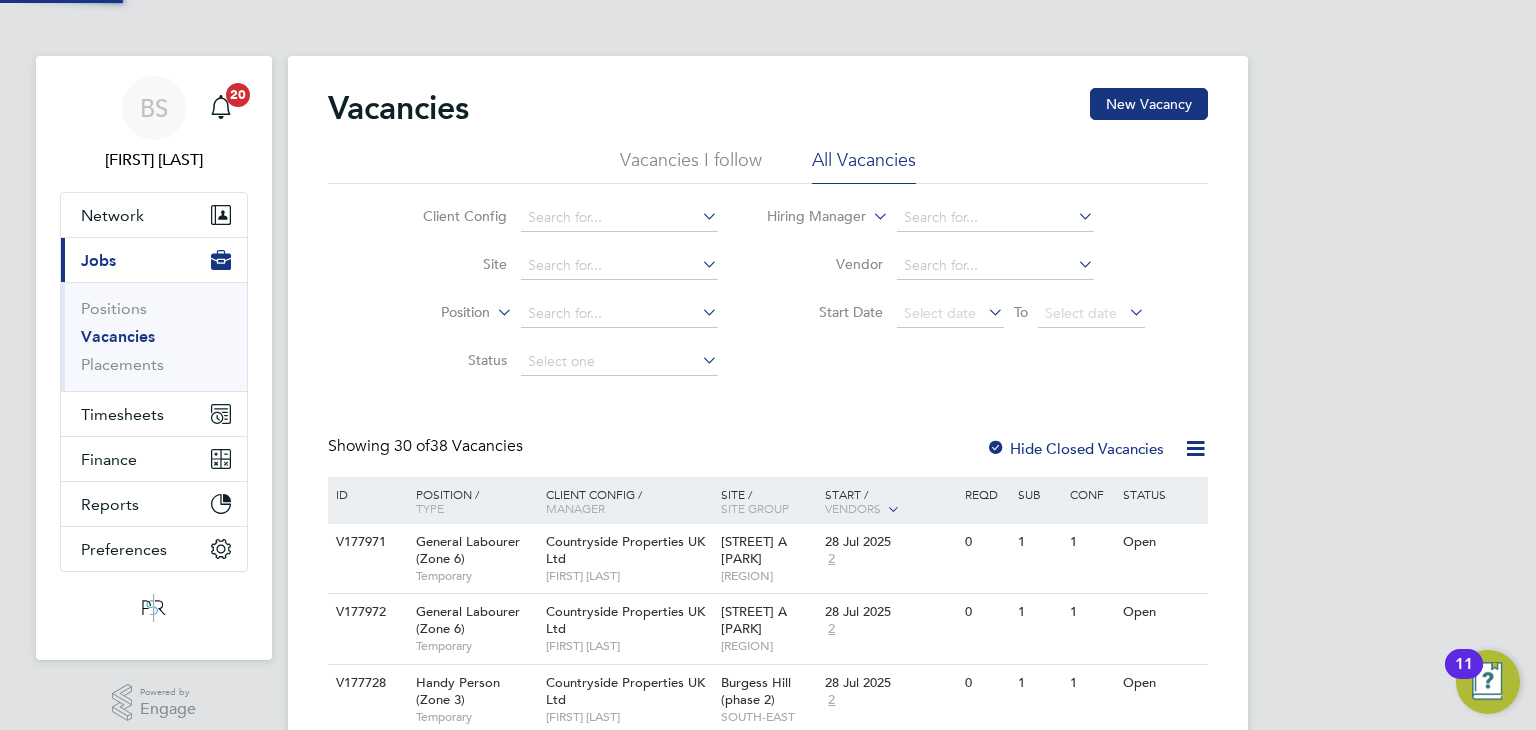 type 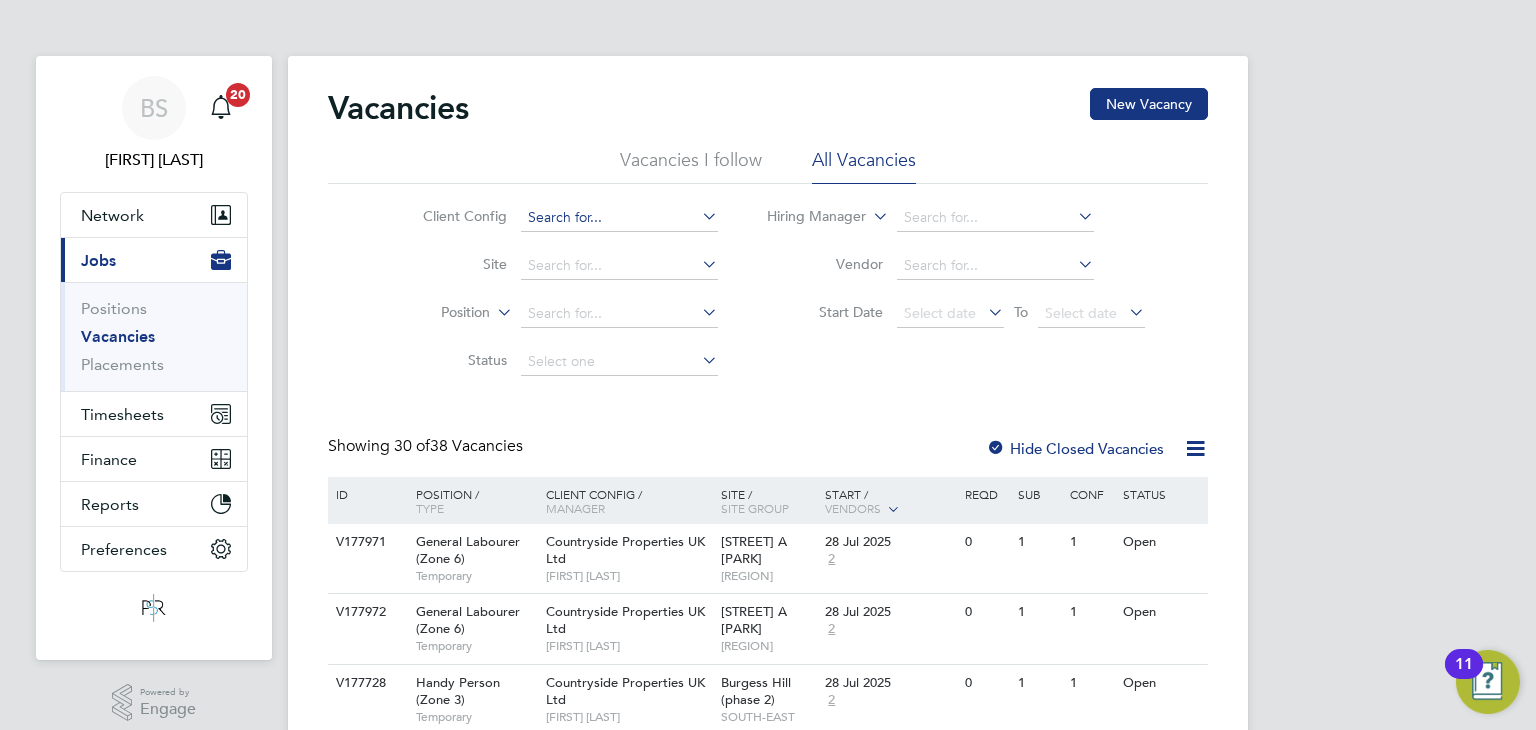 click 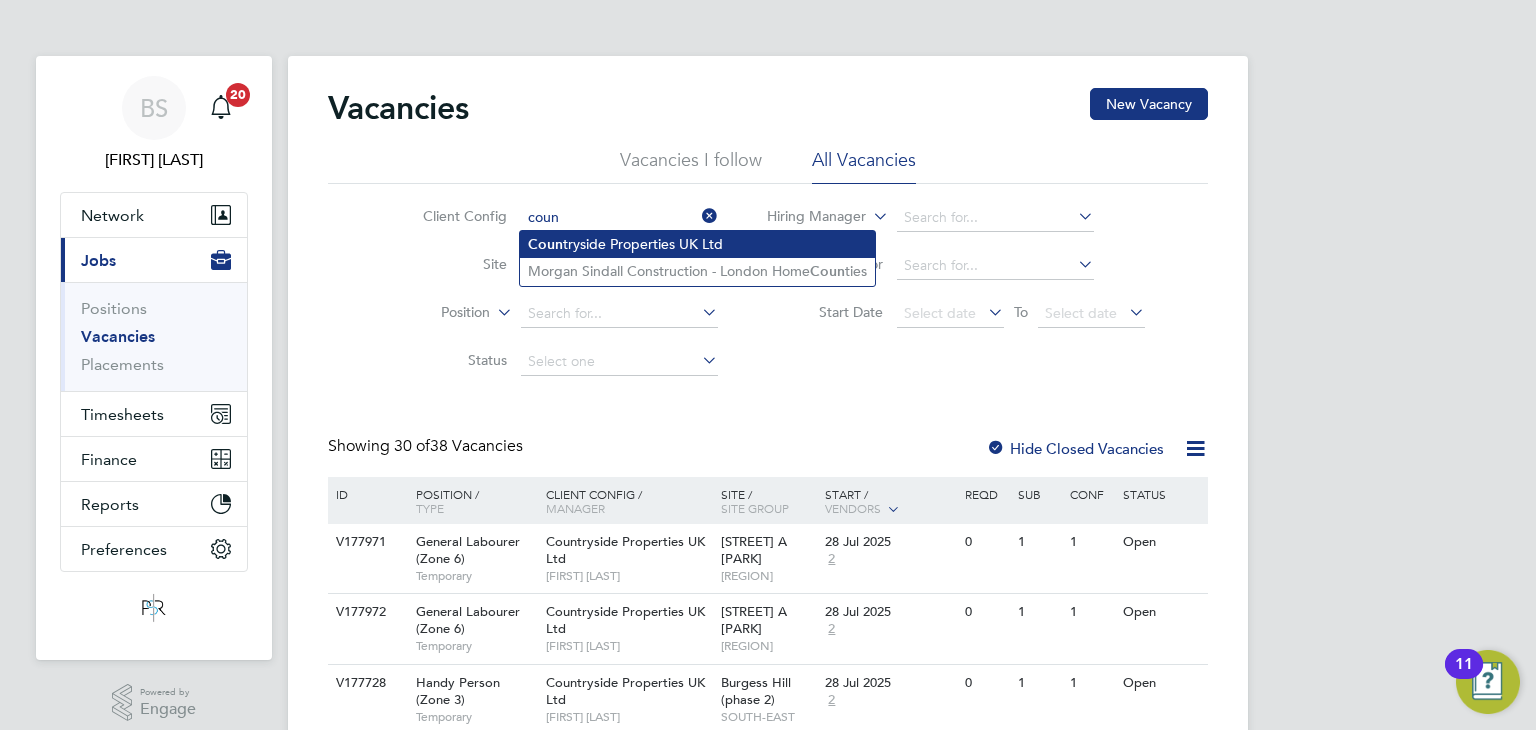 click on "Coun tryside Properties UK Ltd" 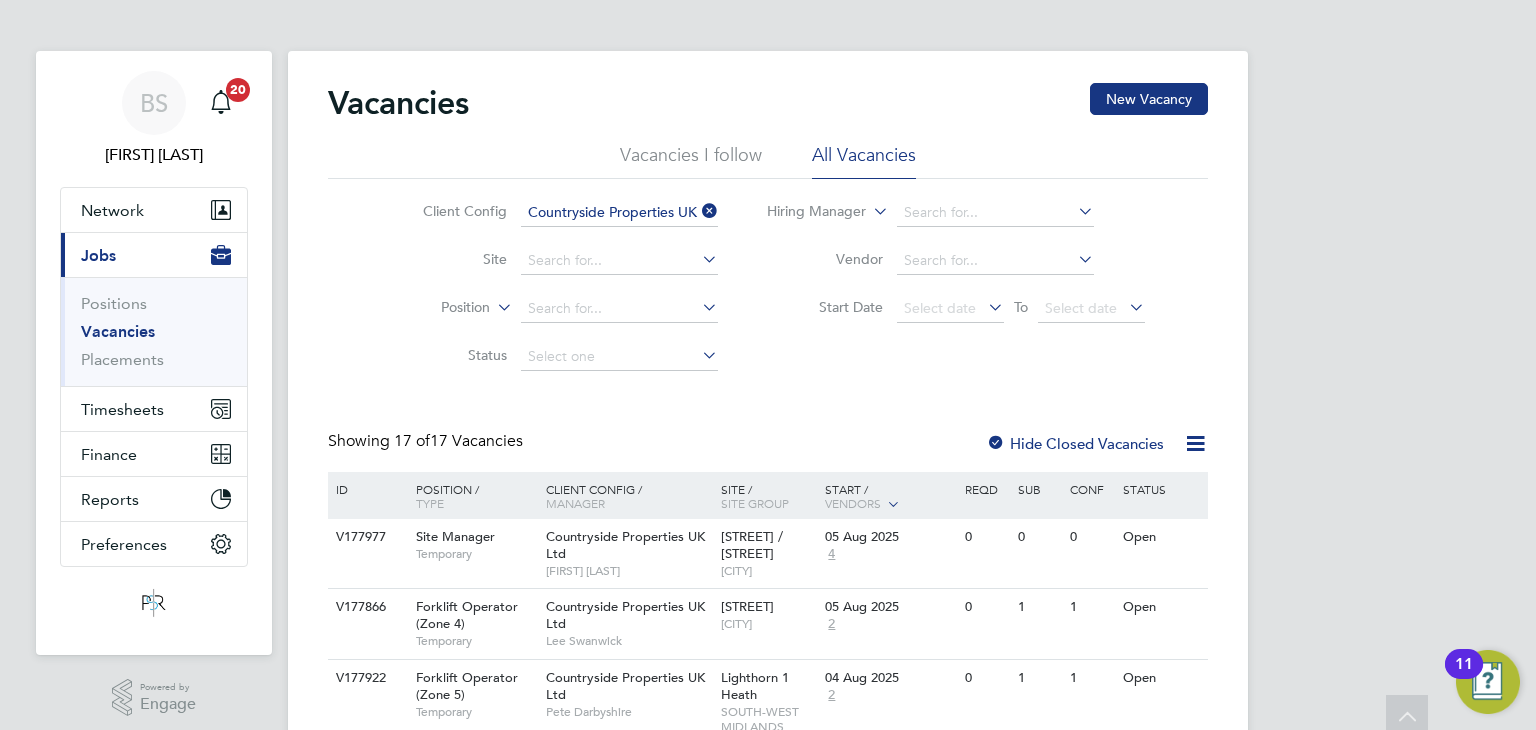 scroll, scrollTop: 0, scrollLeft: 0, axis: both 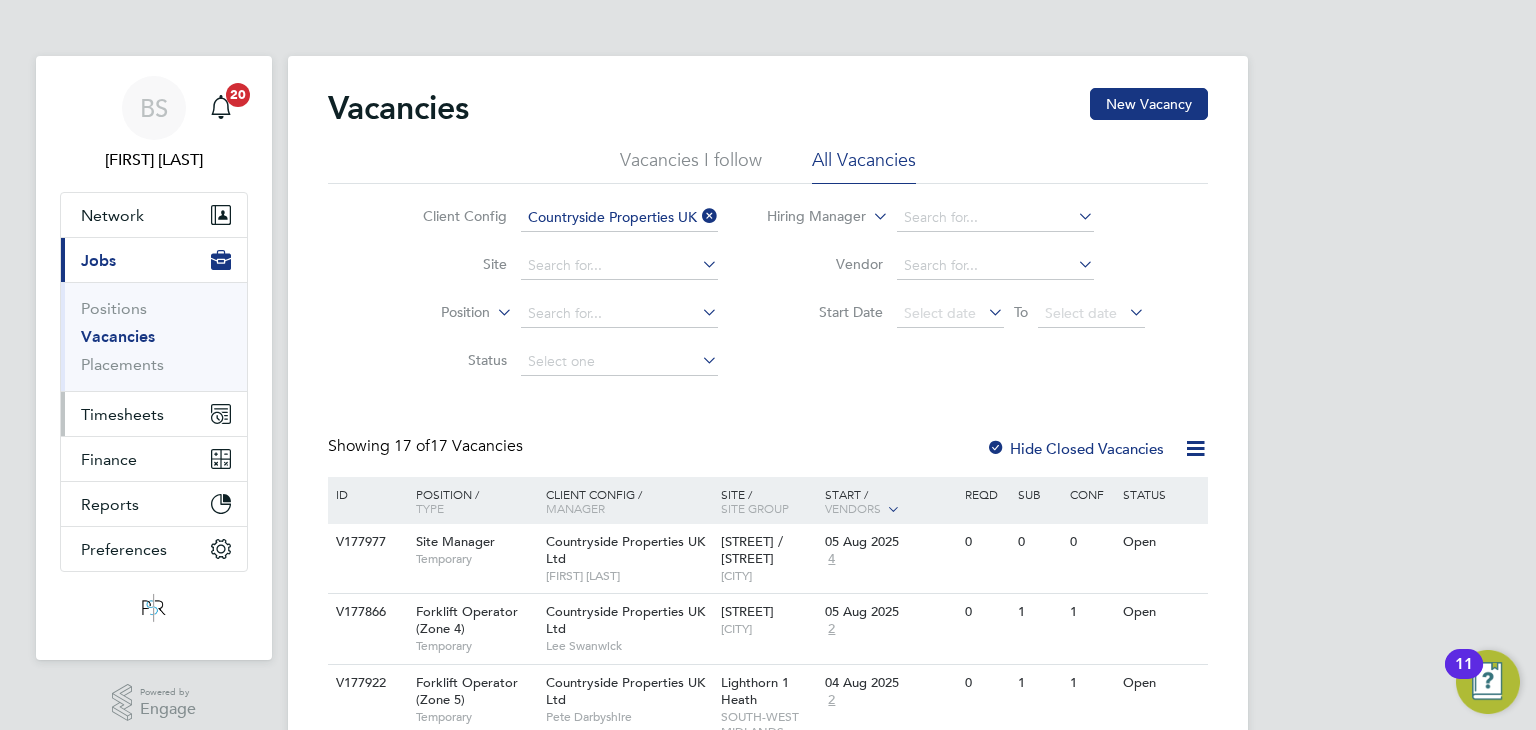 click on "Timesheets" at bounding box center (122, 414) 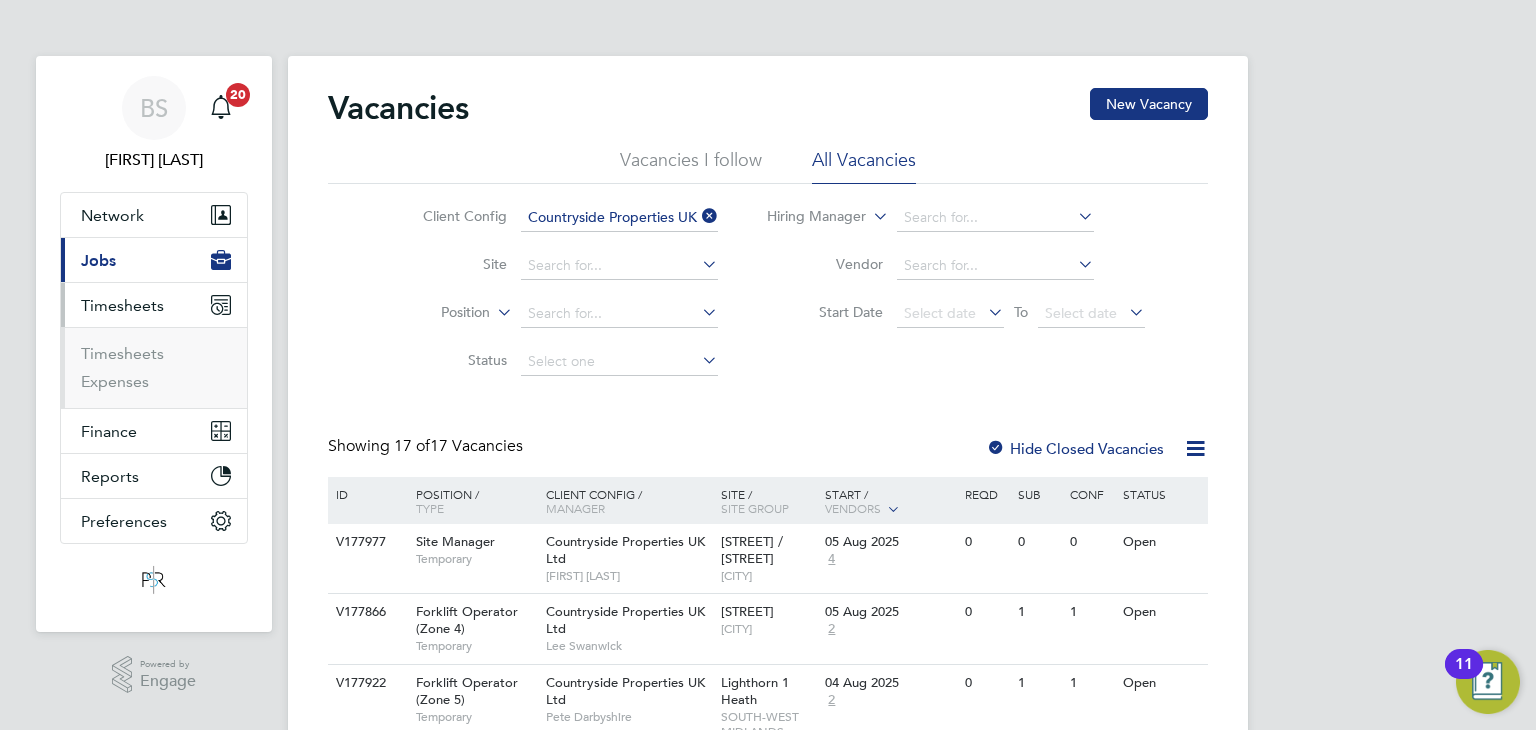 click on "Current page:   Jobs" at bounding box center [154, 260] 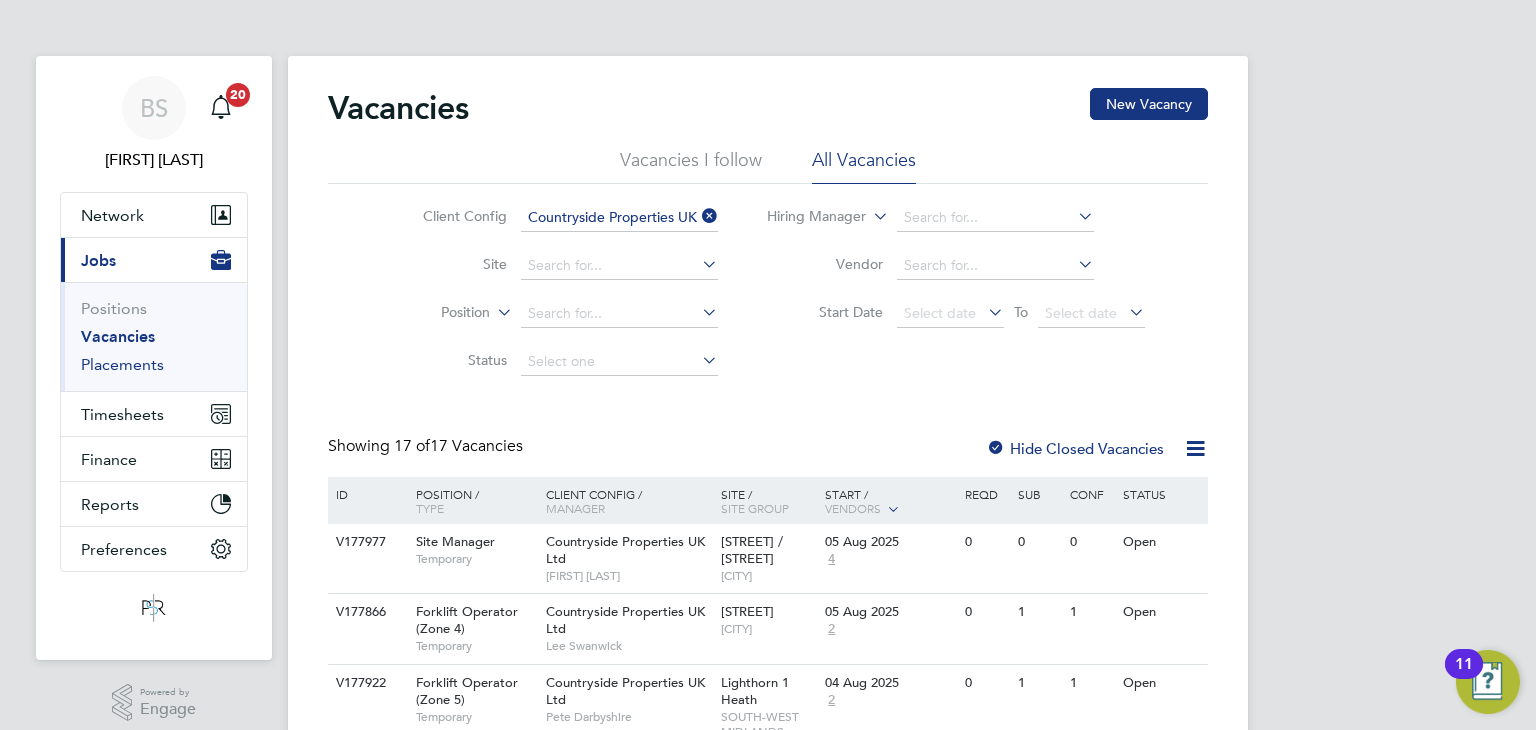 click on "Placements" at bounding box center (122, 364) 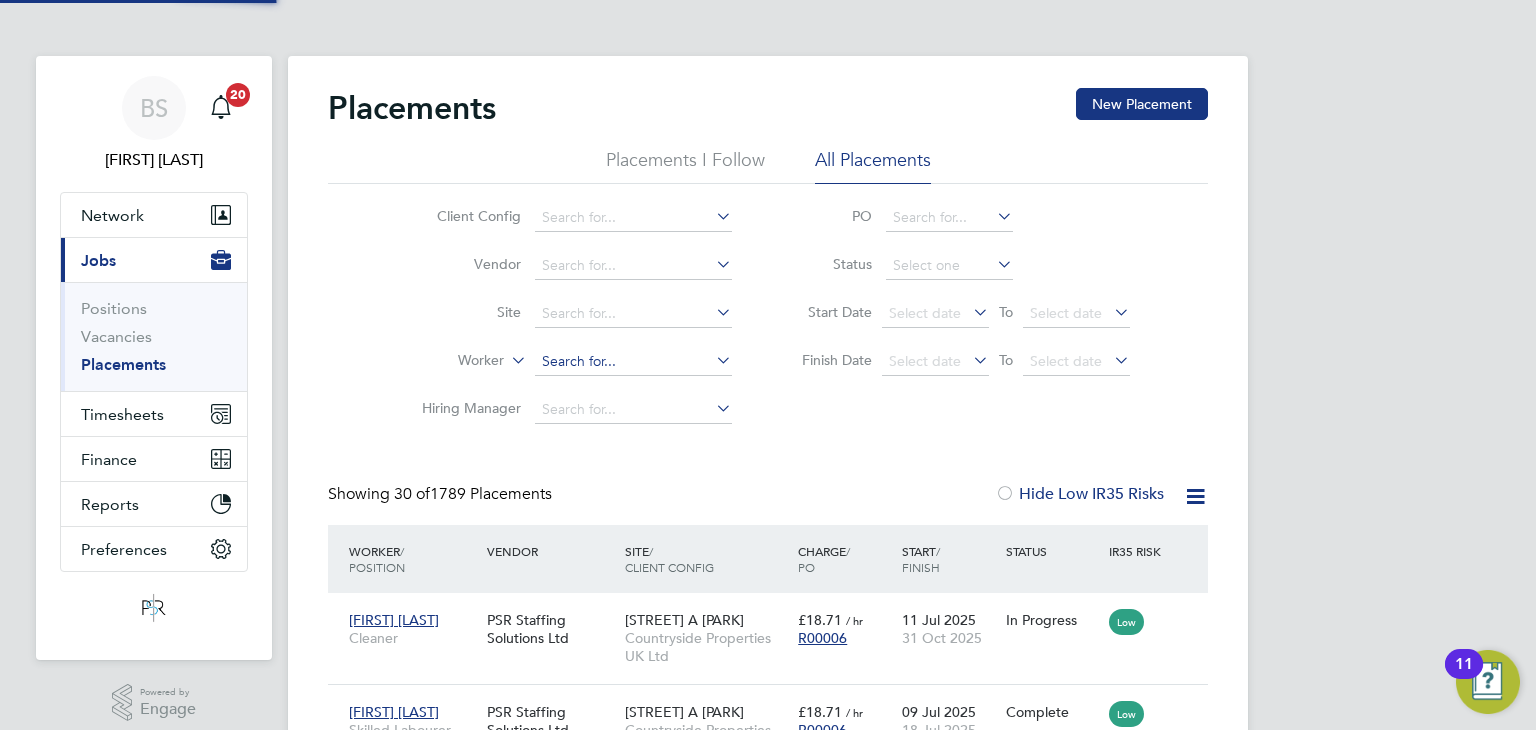 scroll, scrollTop: 9, scrollLeft: 9, axis: both 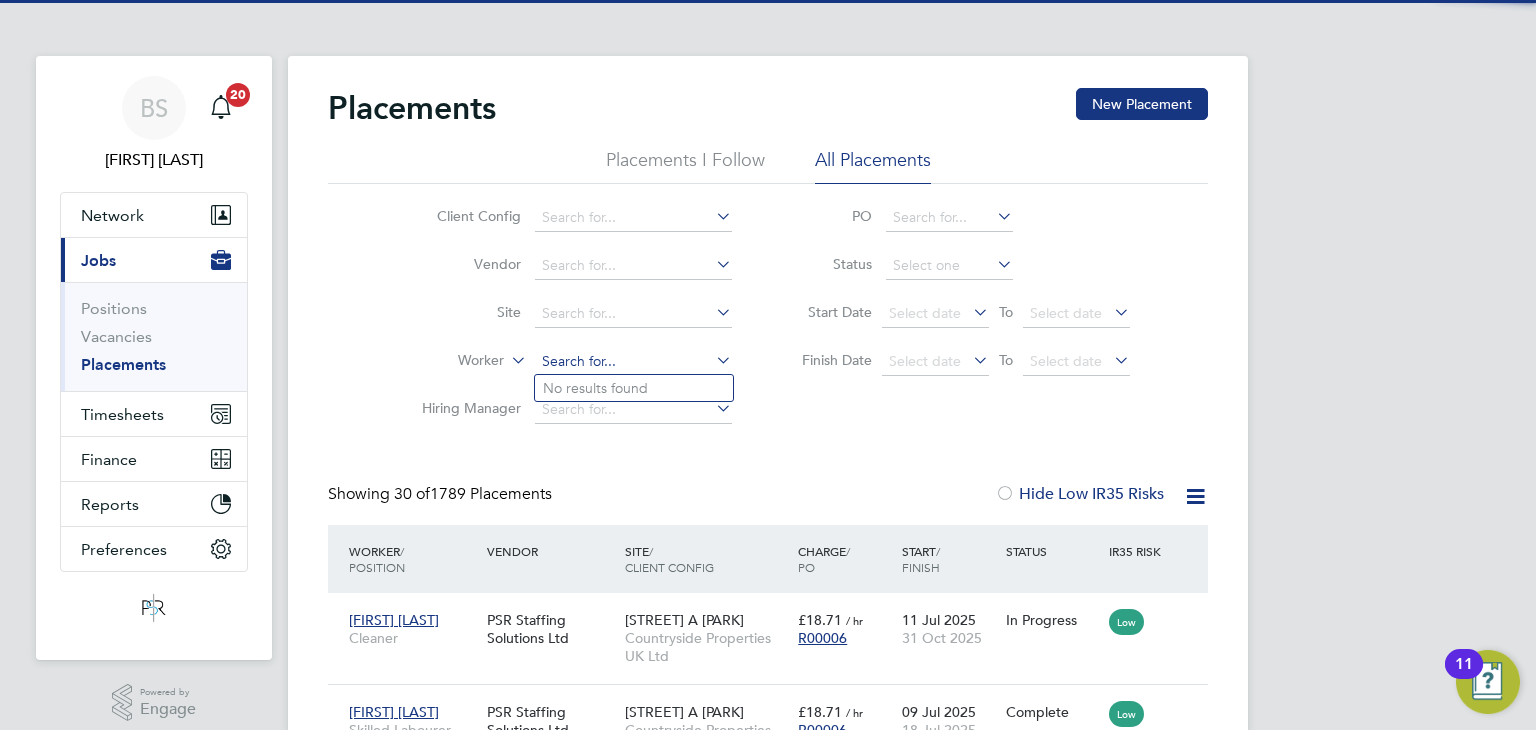 click 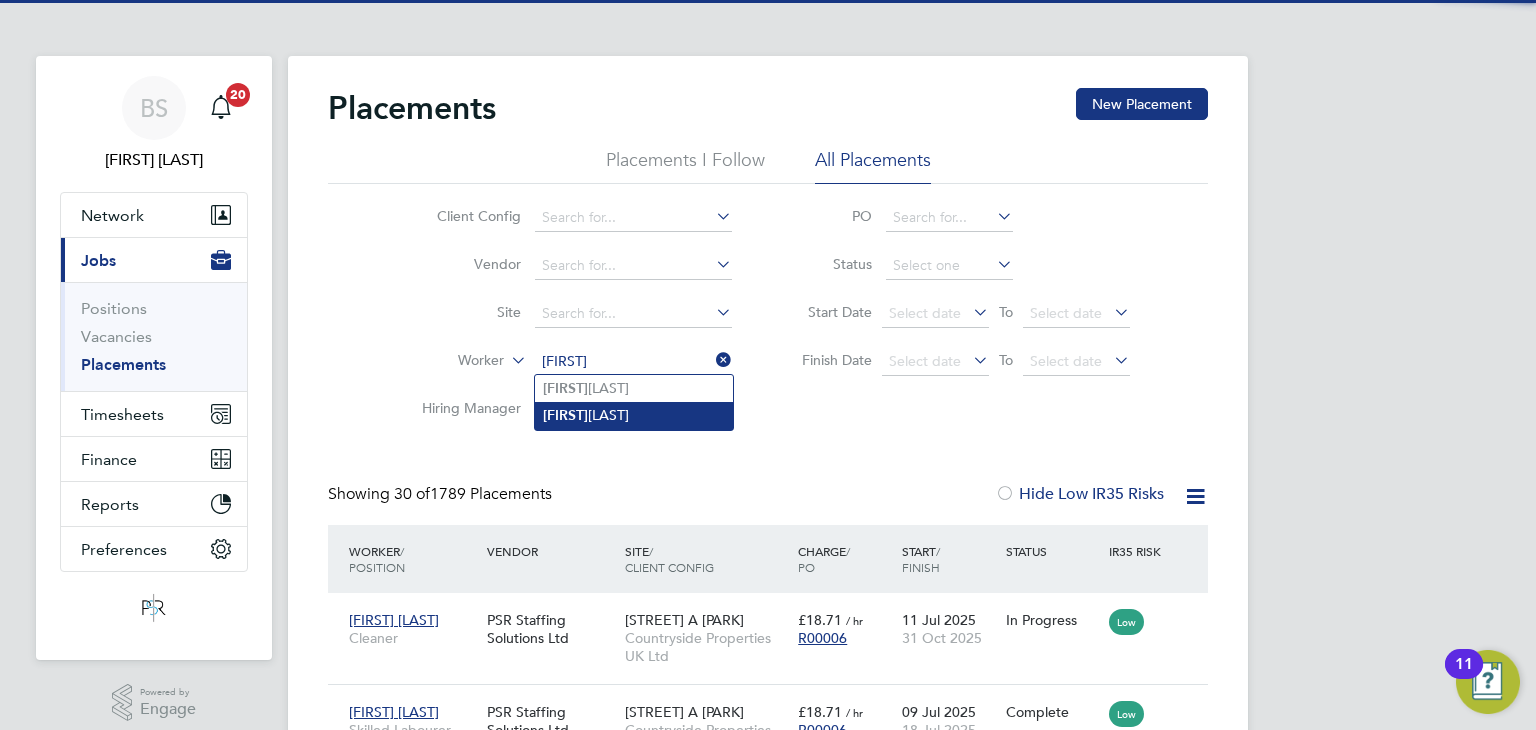 click on "Abraham  Esigie" 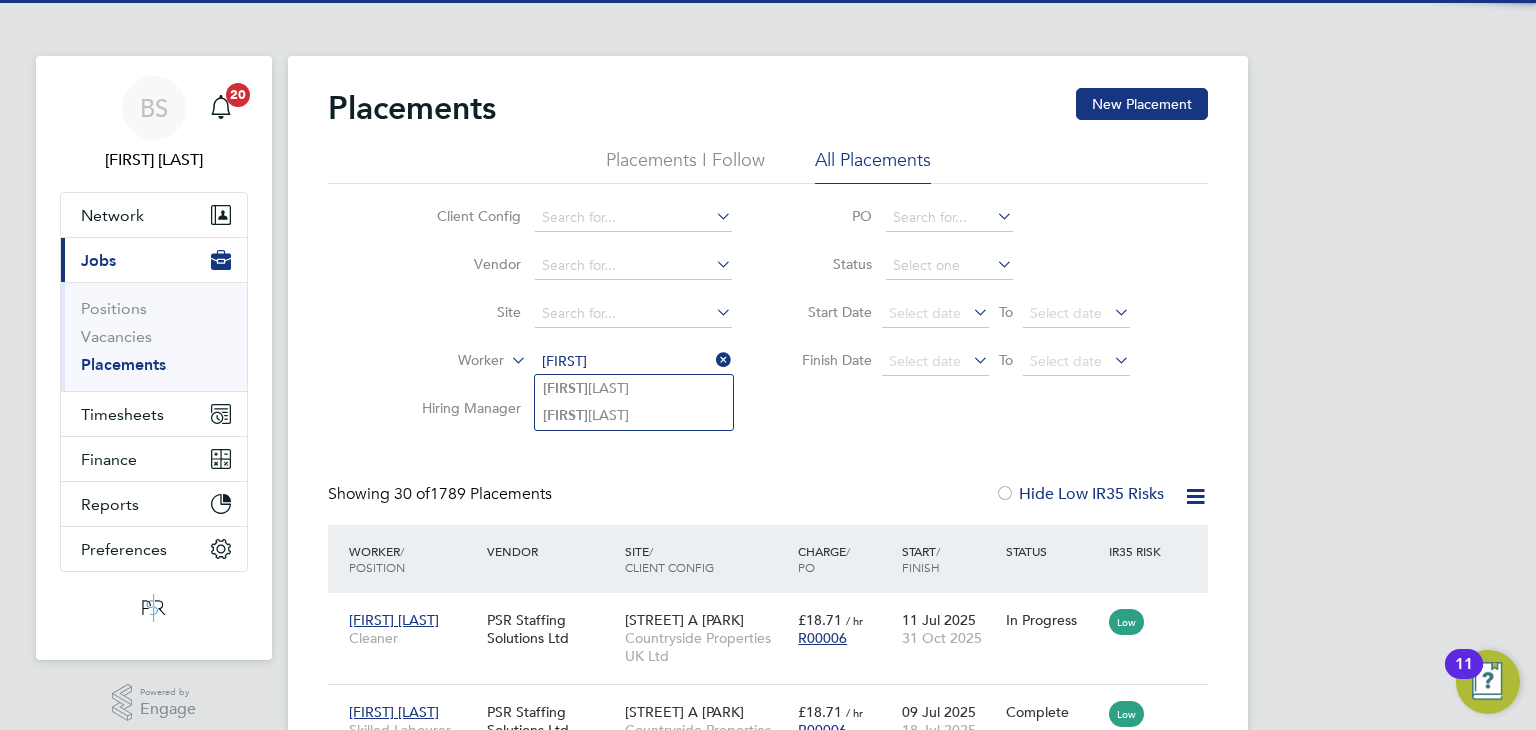type on "Abraham Esigie" 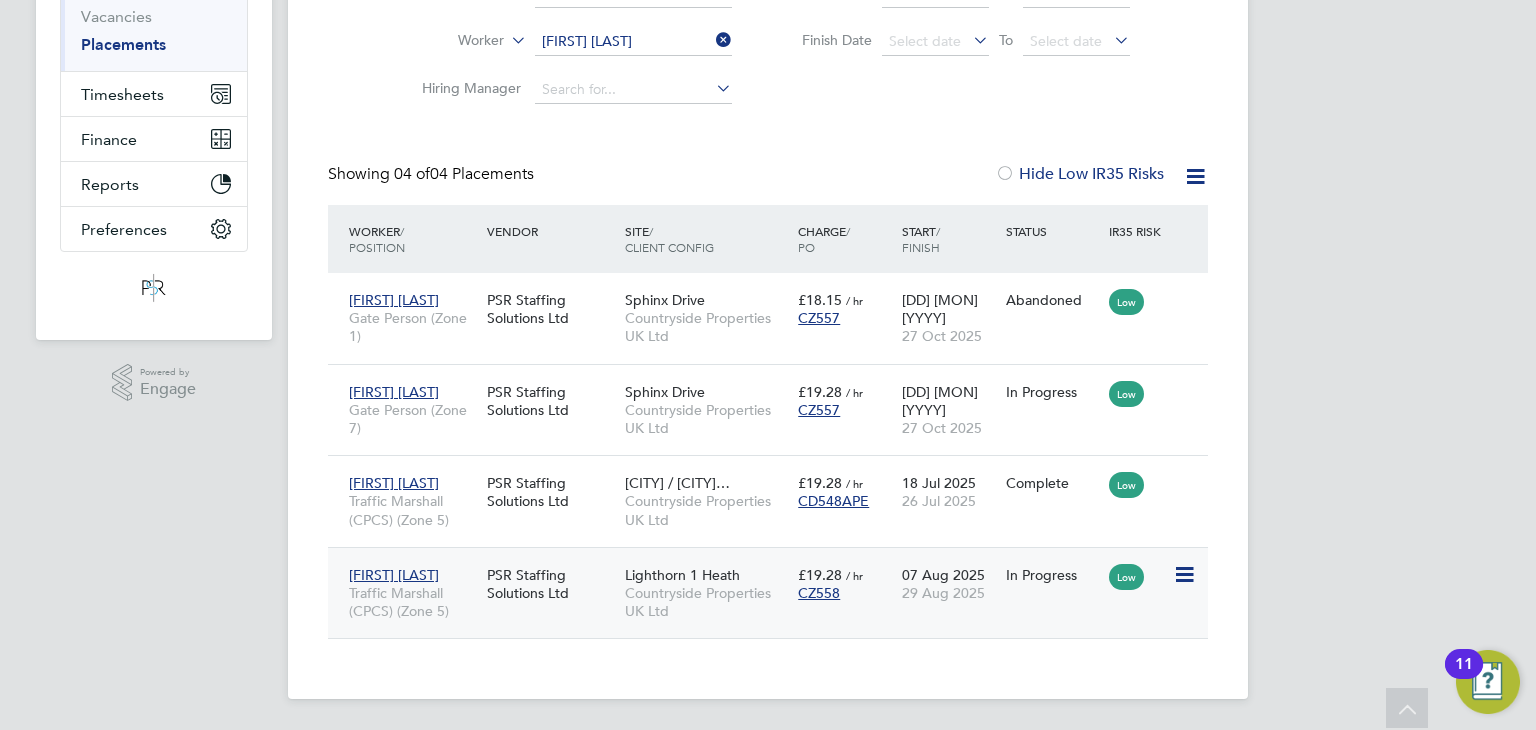 click on "PSR Staffing Solutions Ltd" 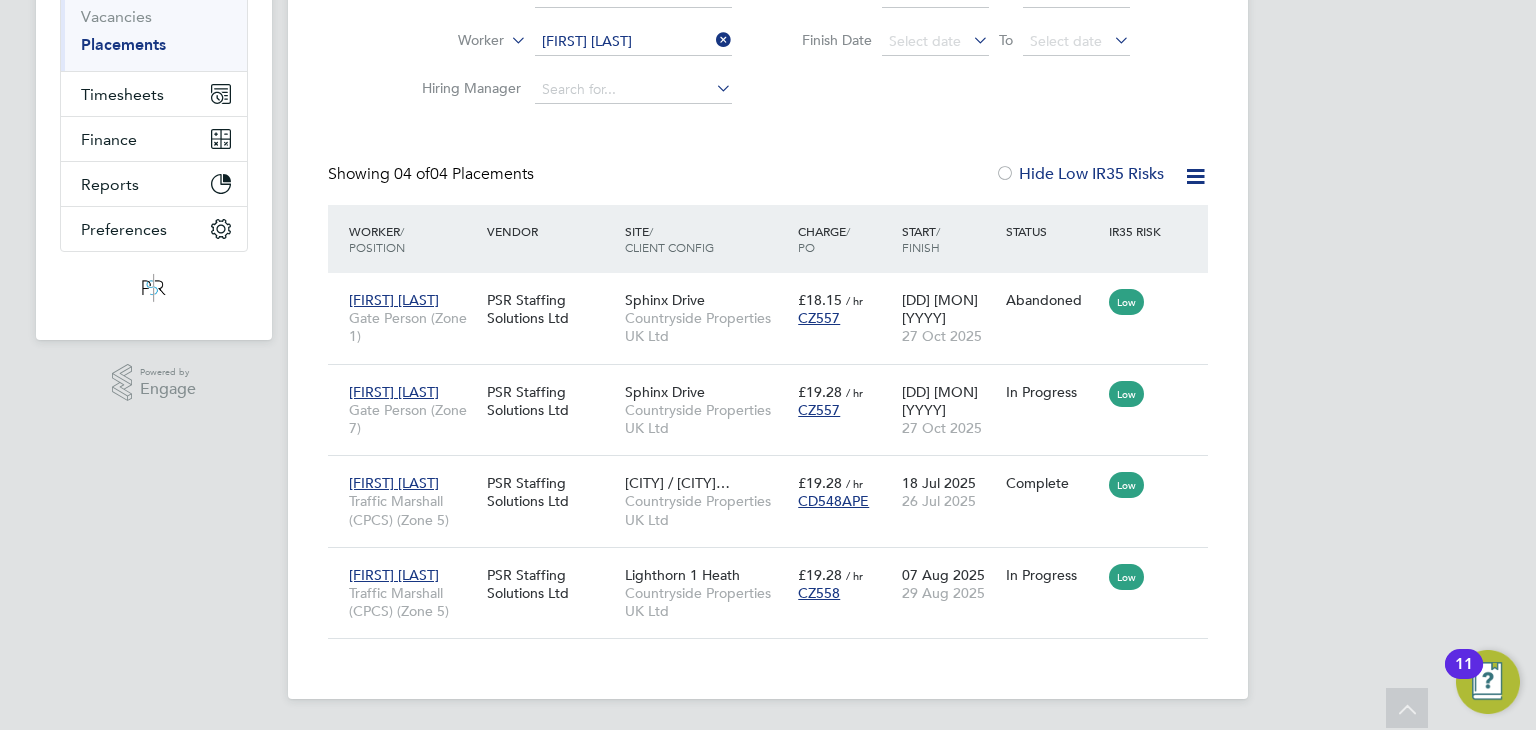 scroll, scrollTop: 0, scrollLeft: 0, axis: both 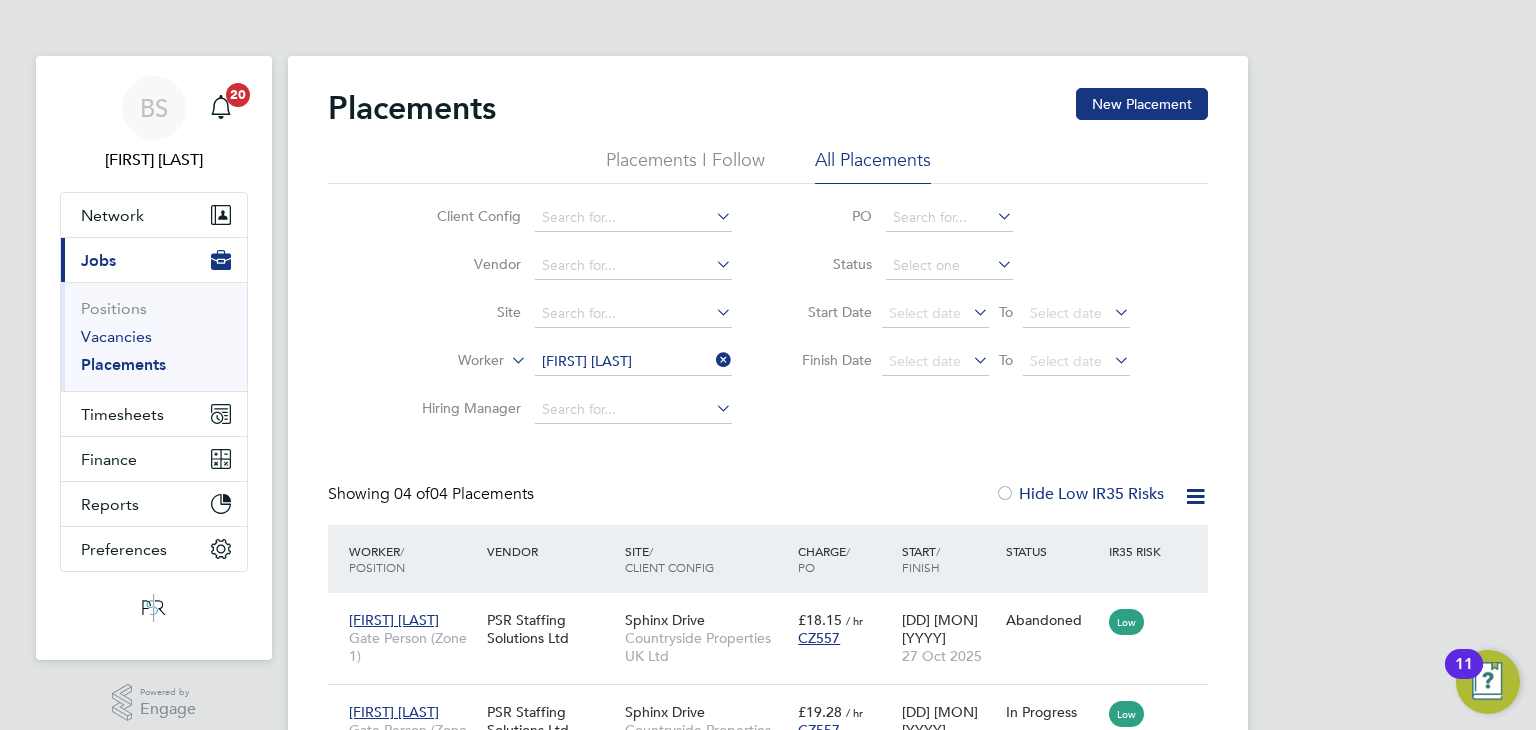 drag, startPoint x: 130, startPoint y: 334, endPoint x: 196, endPoint y: 346, distance: 67.08204 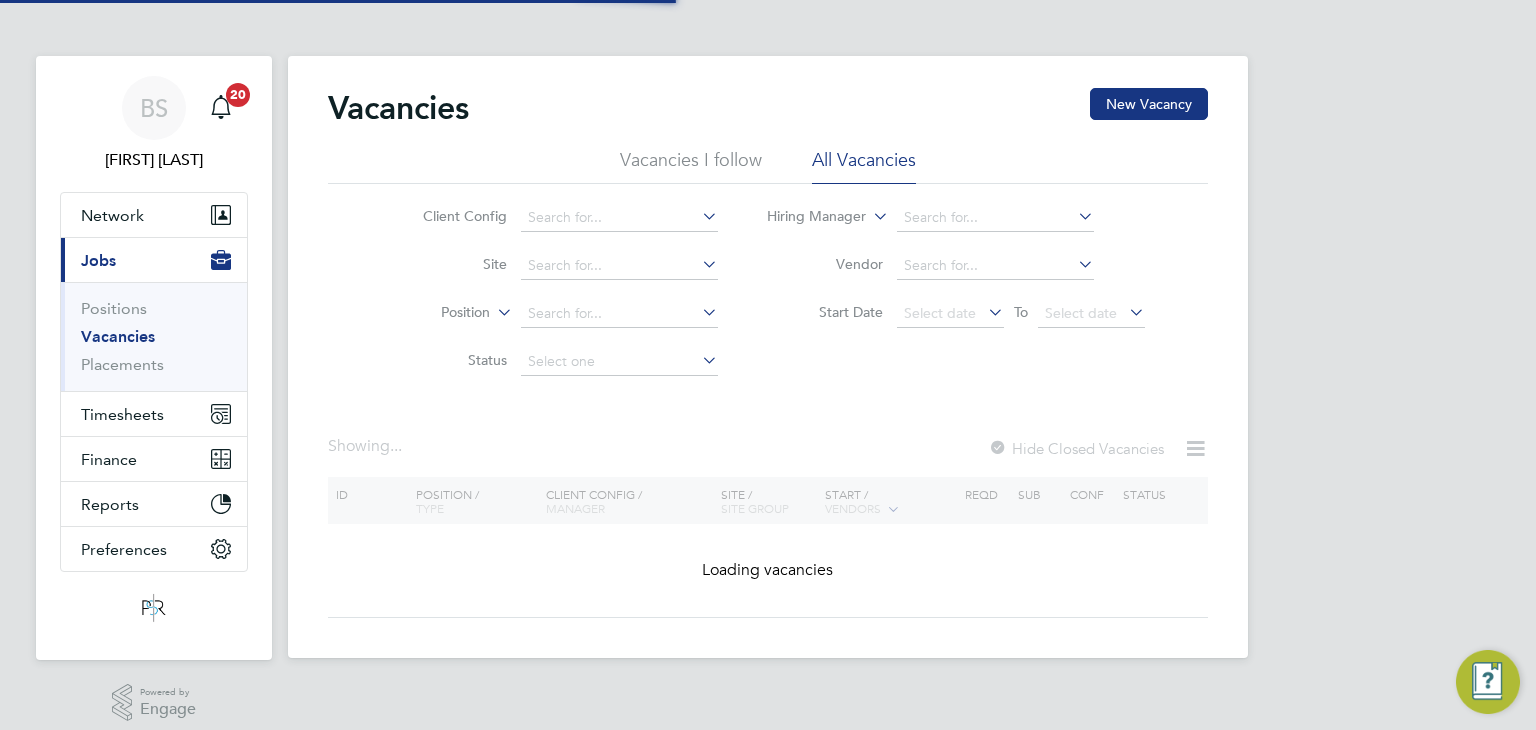click on "Client Config" 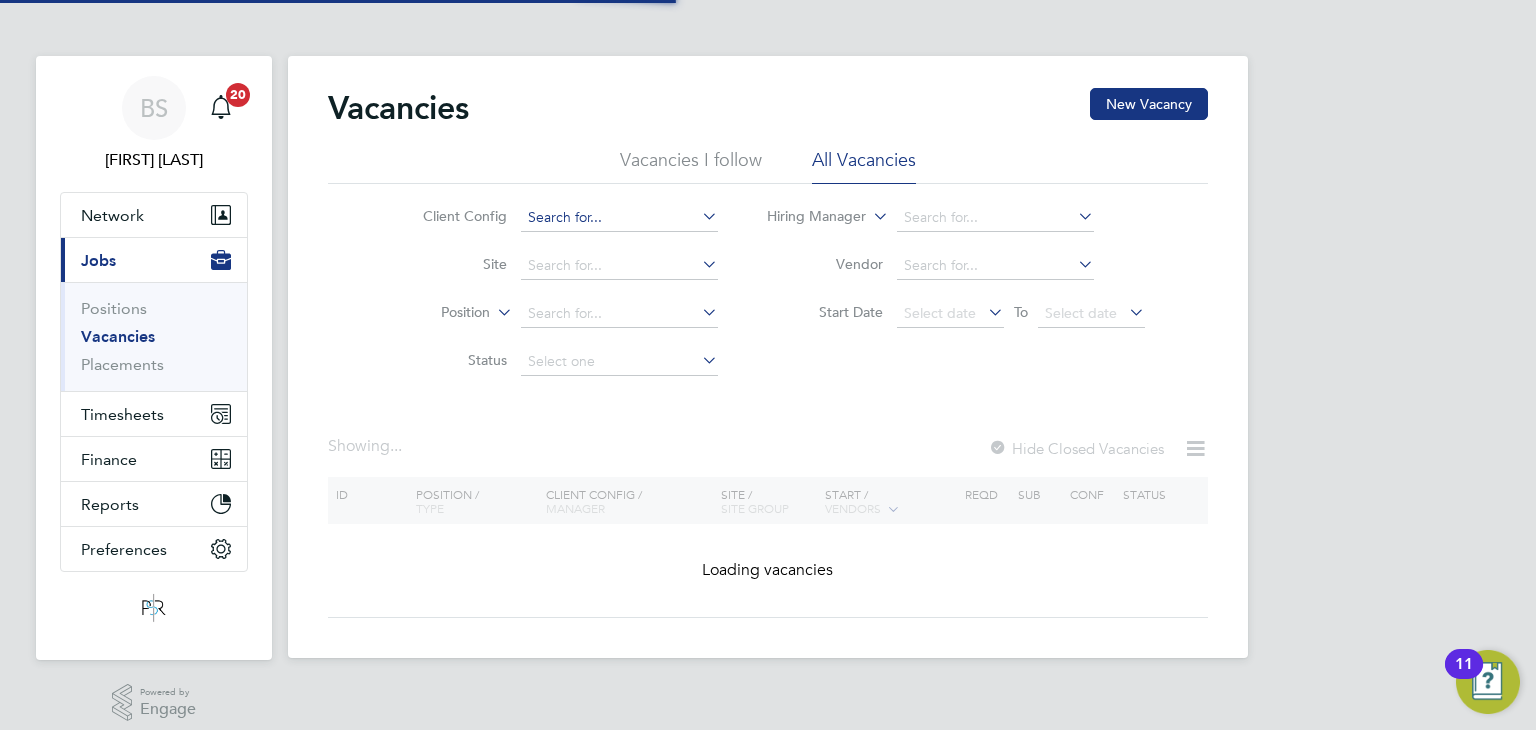 click 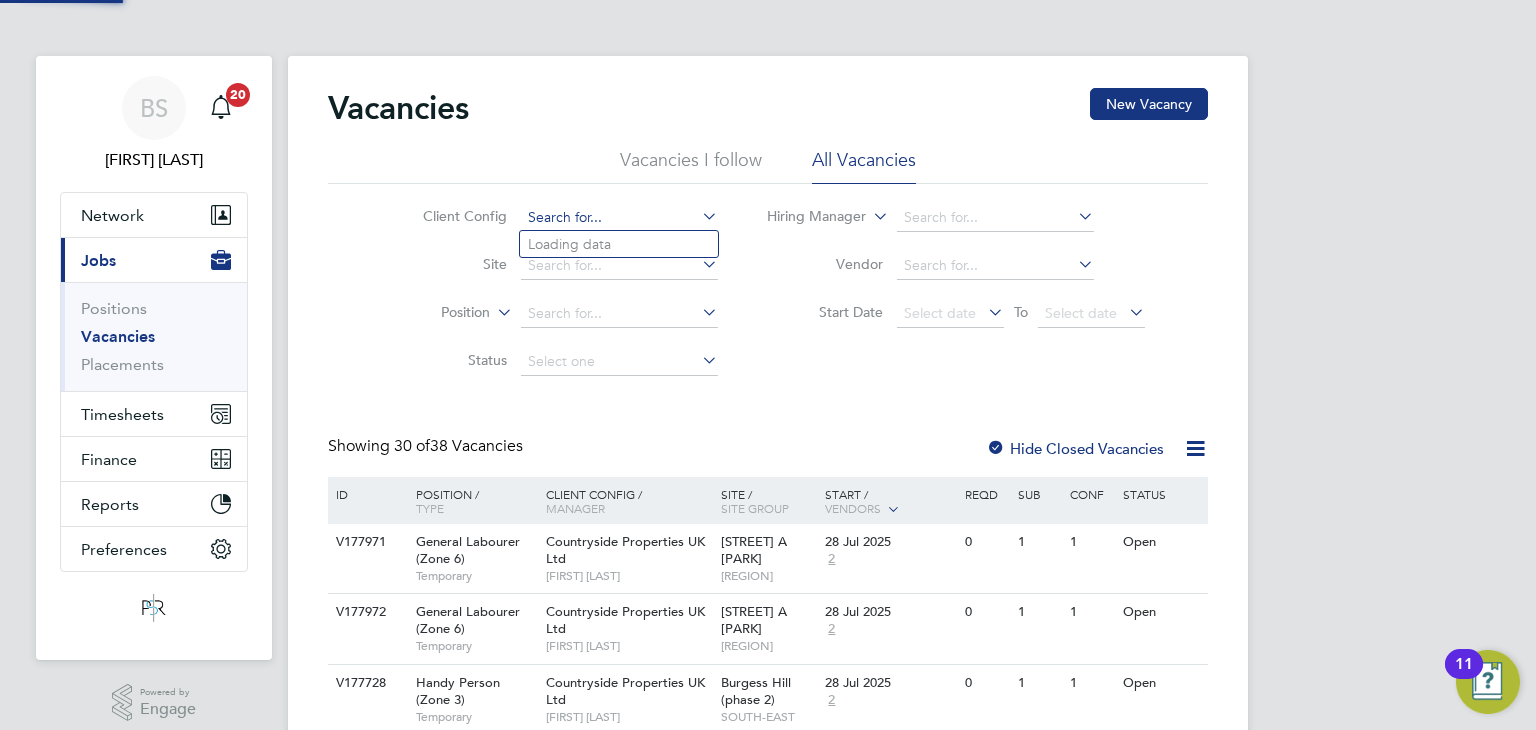 click 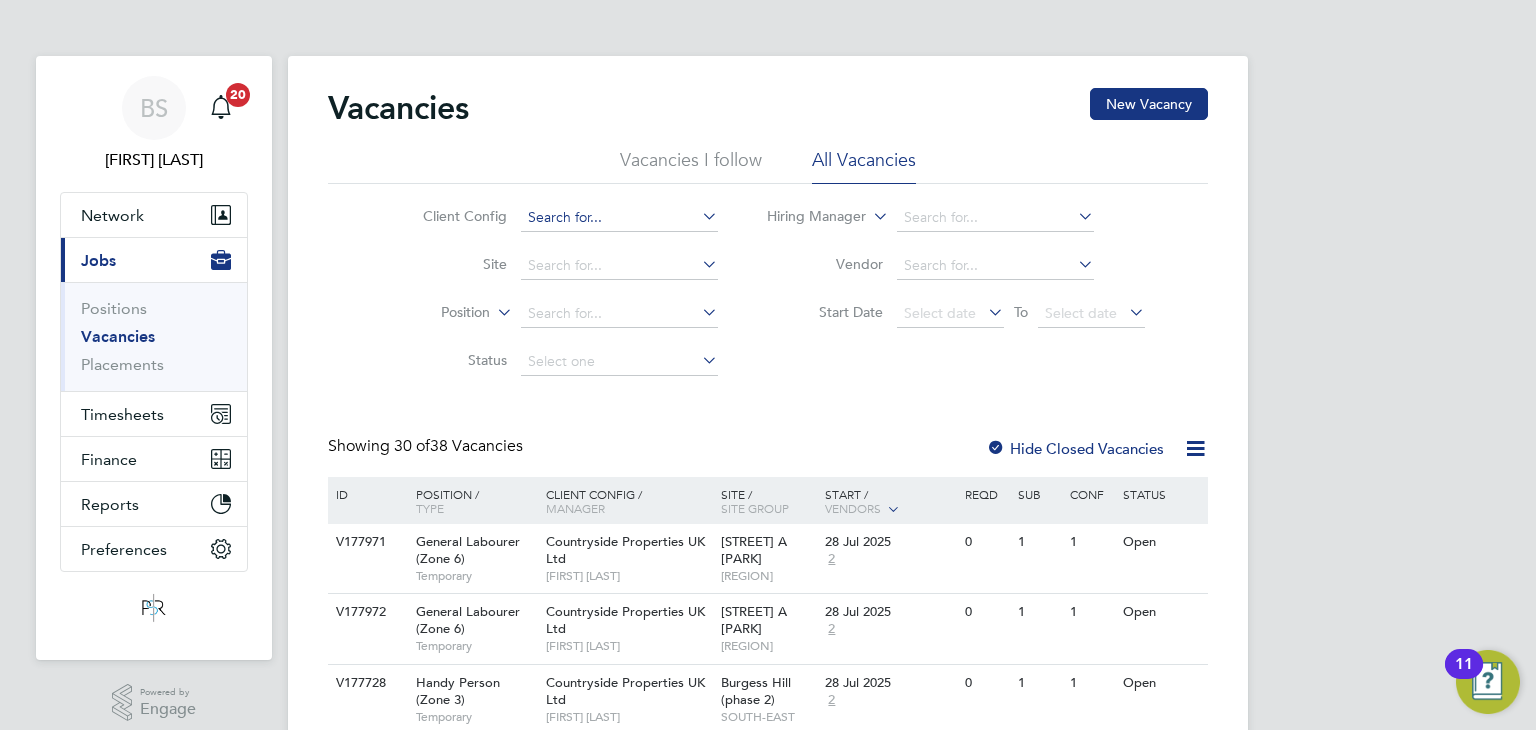 click 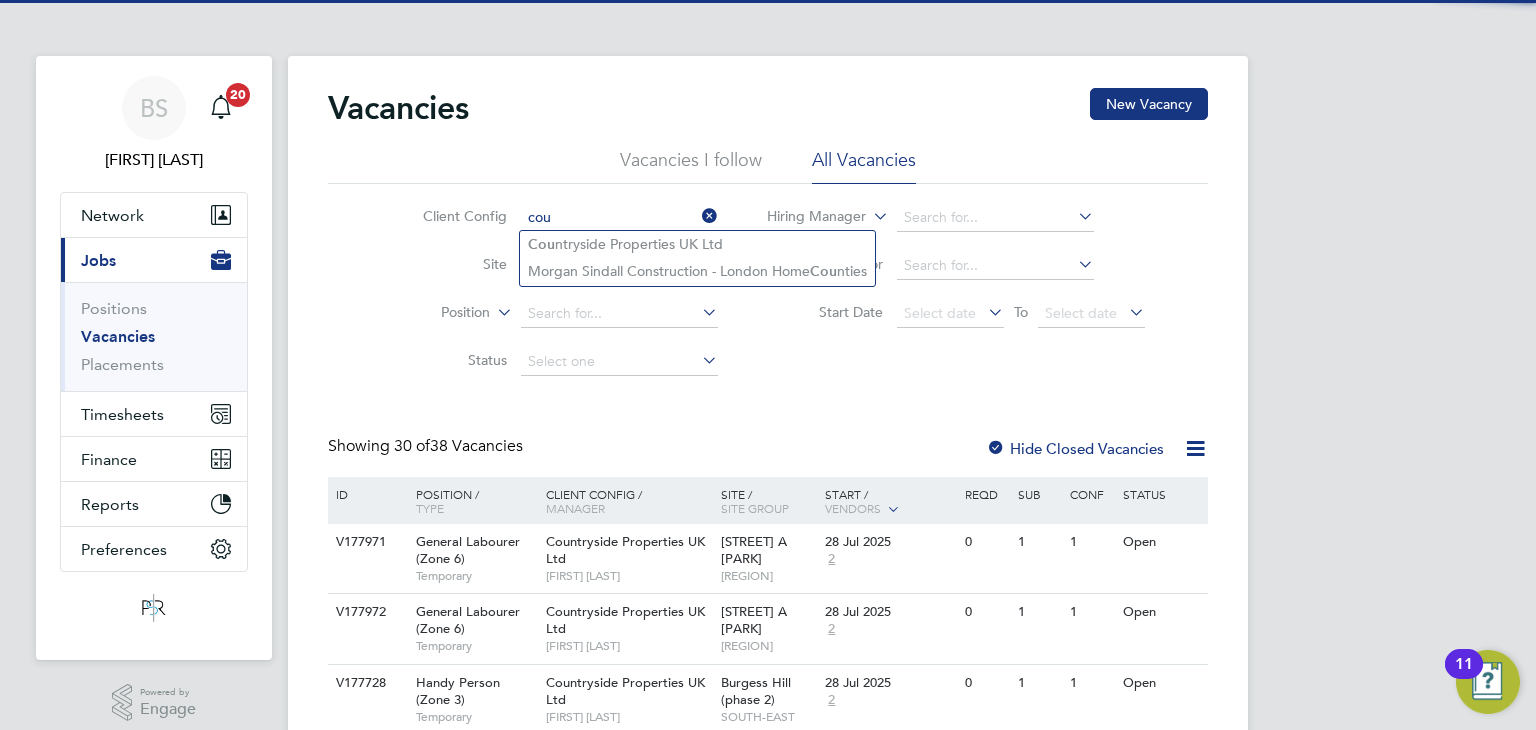 type on "cou" 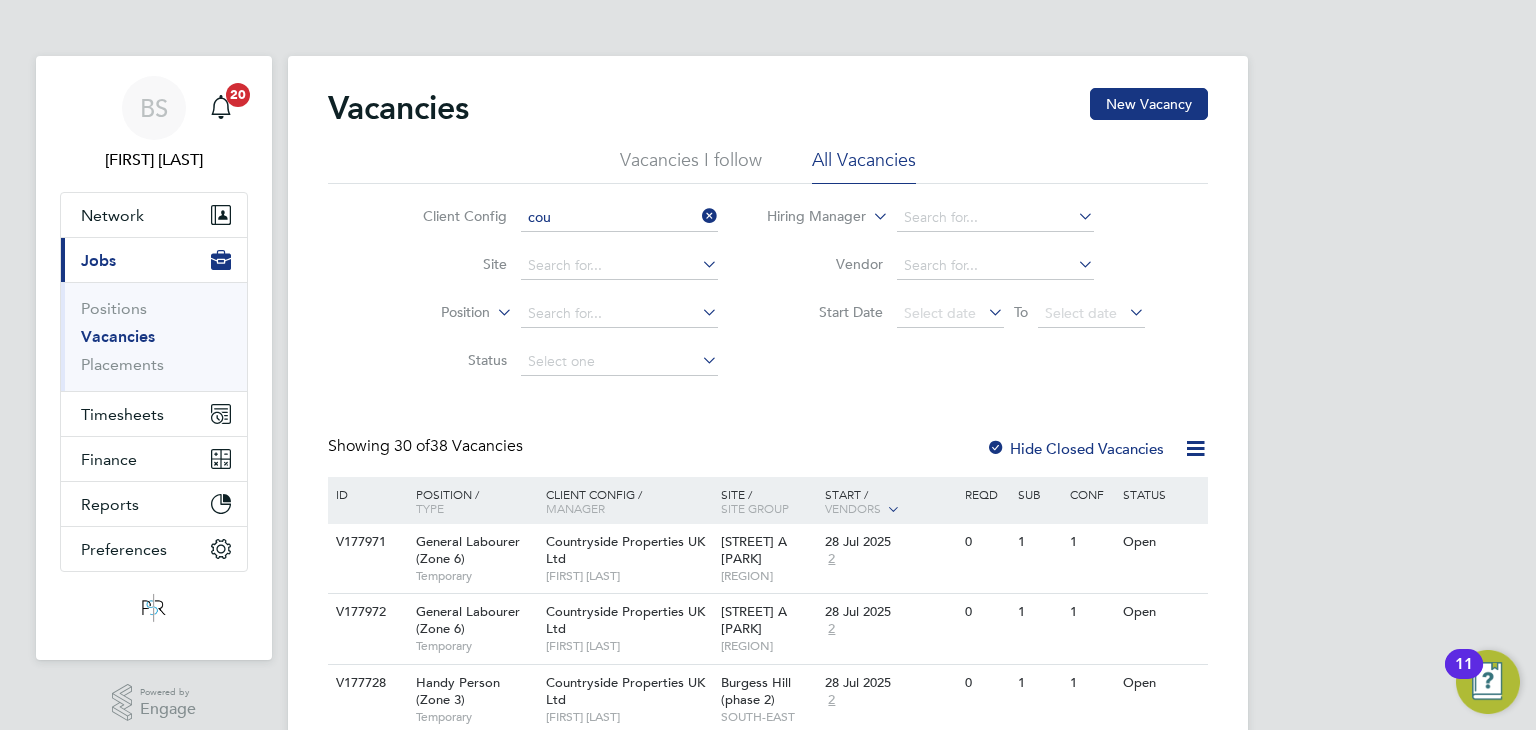 type 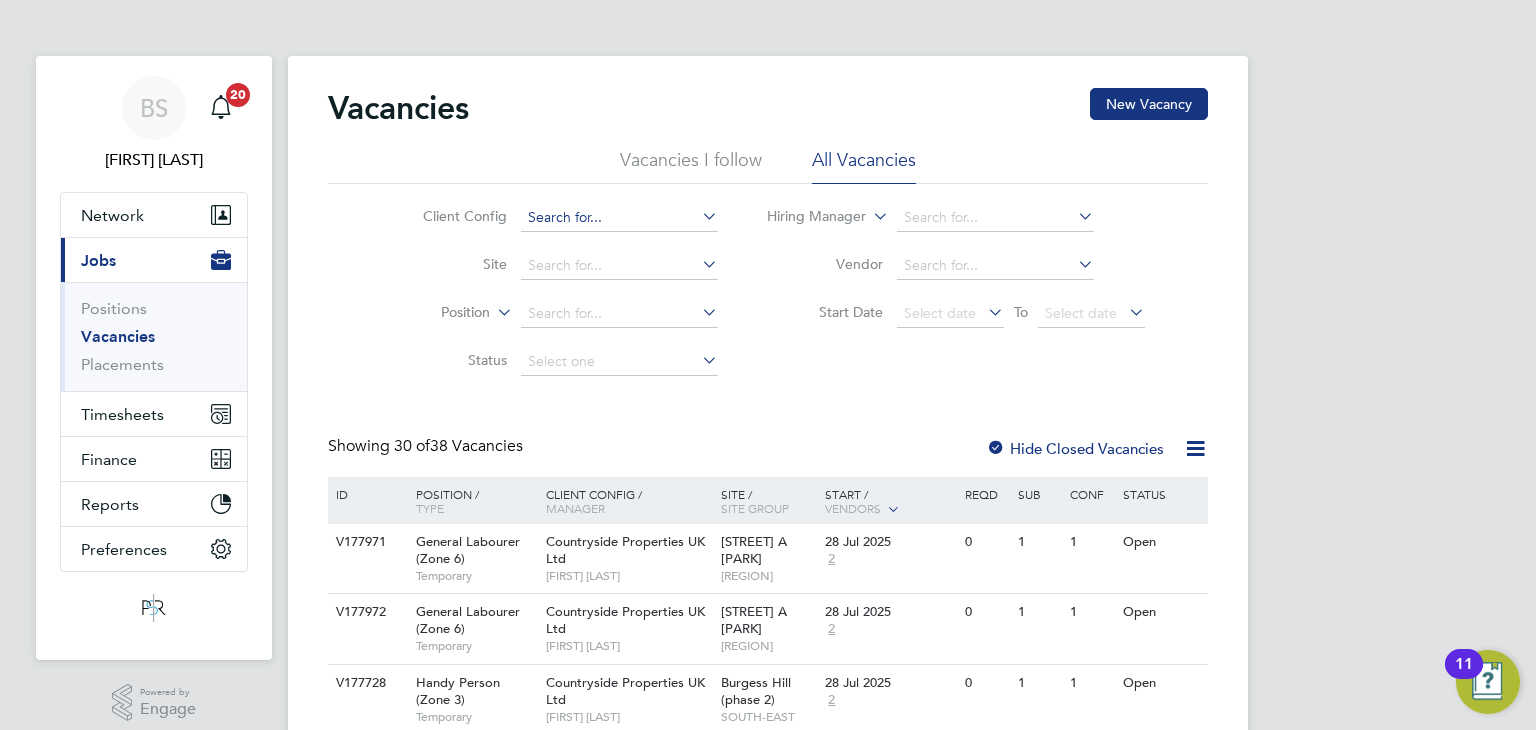 click 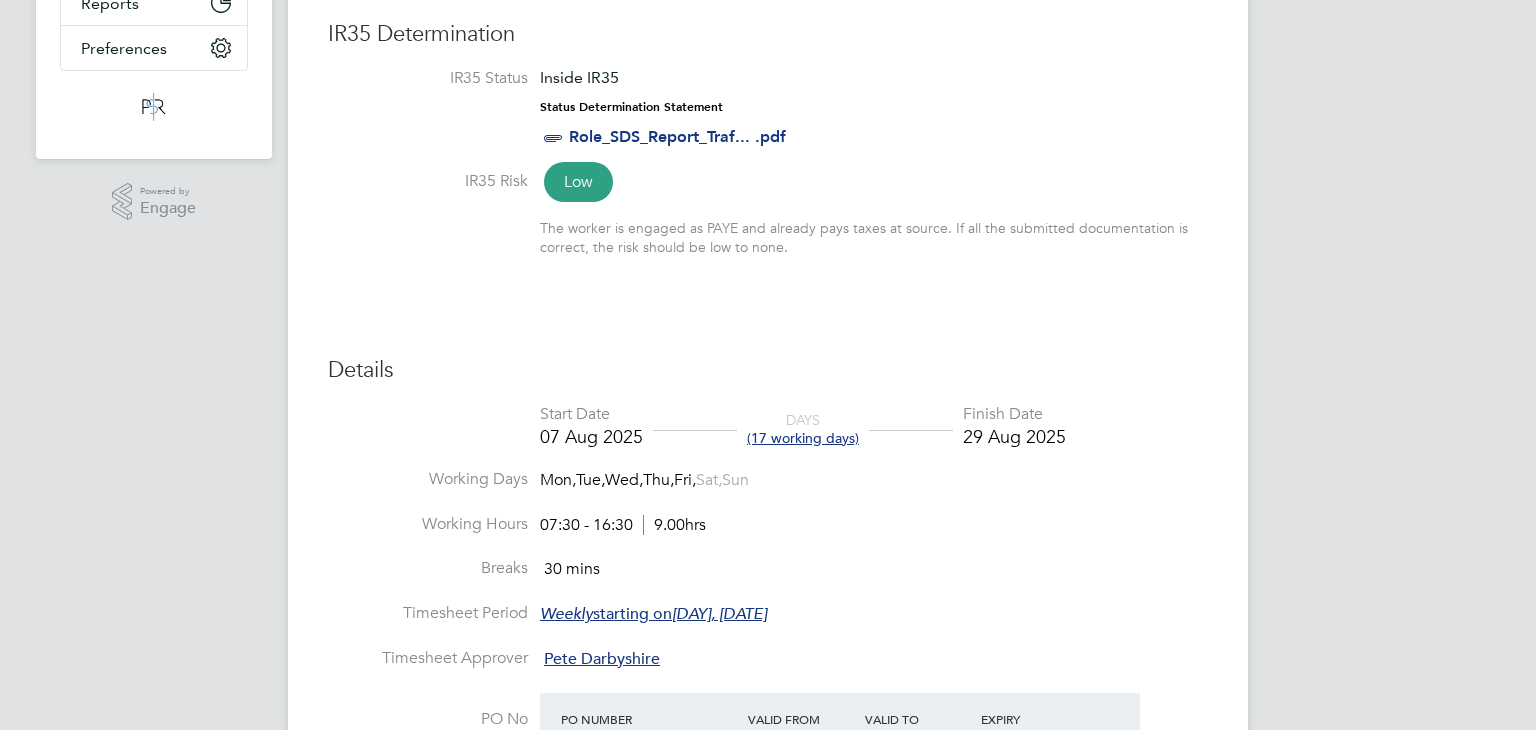 scroll, scrollTop: 598, scrollLeft: 0, axis: vertical 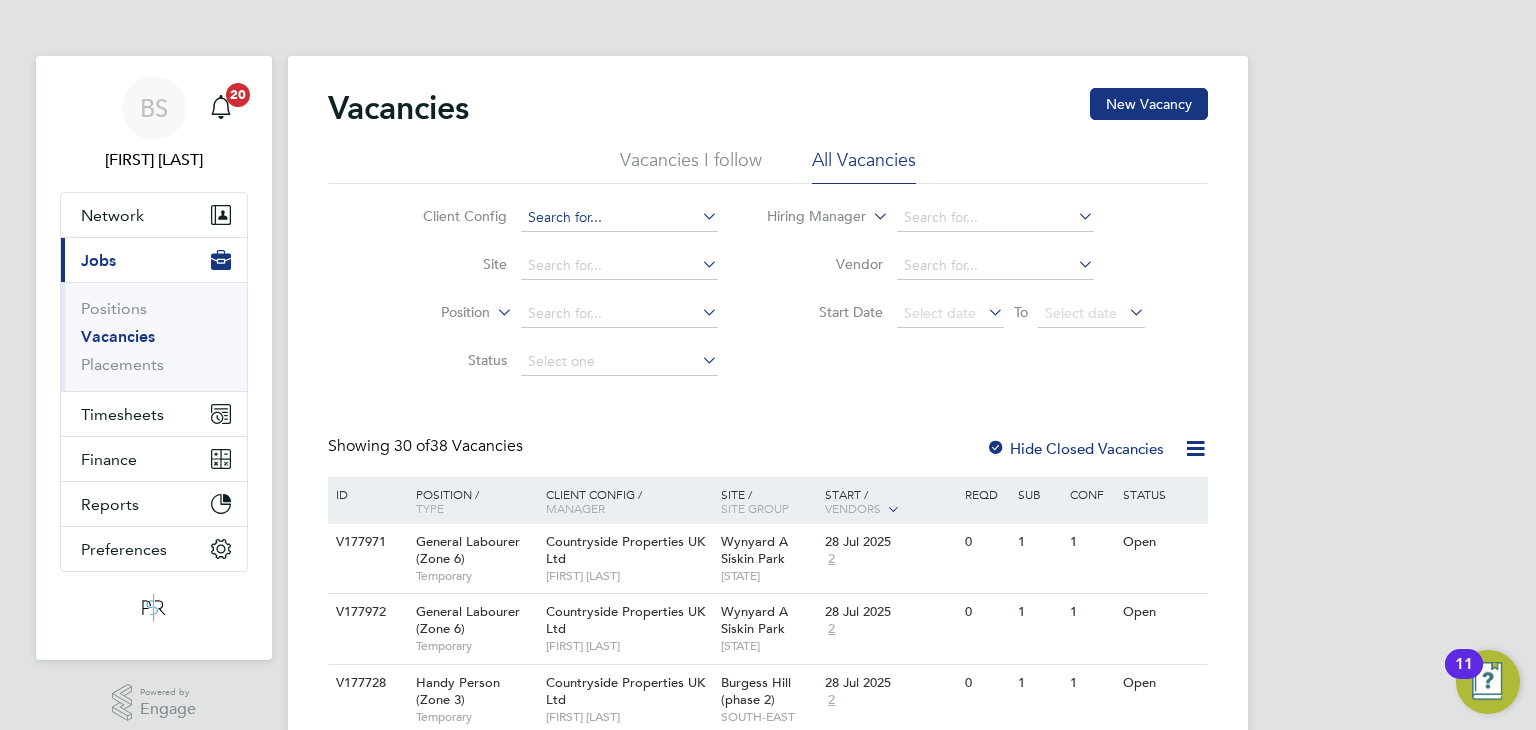 click 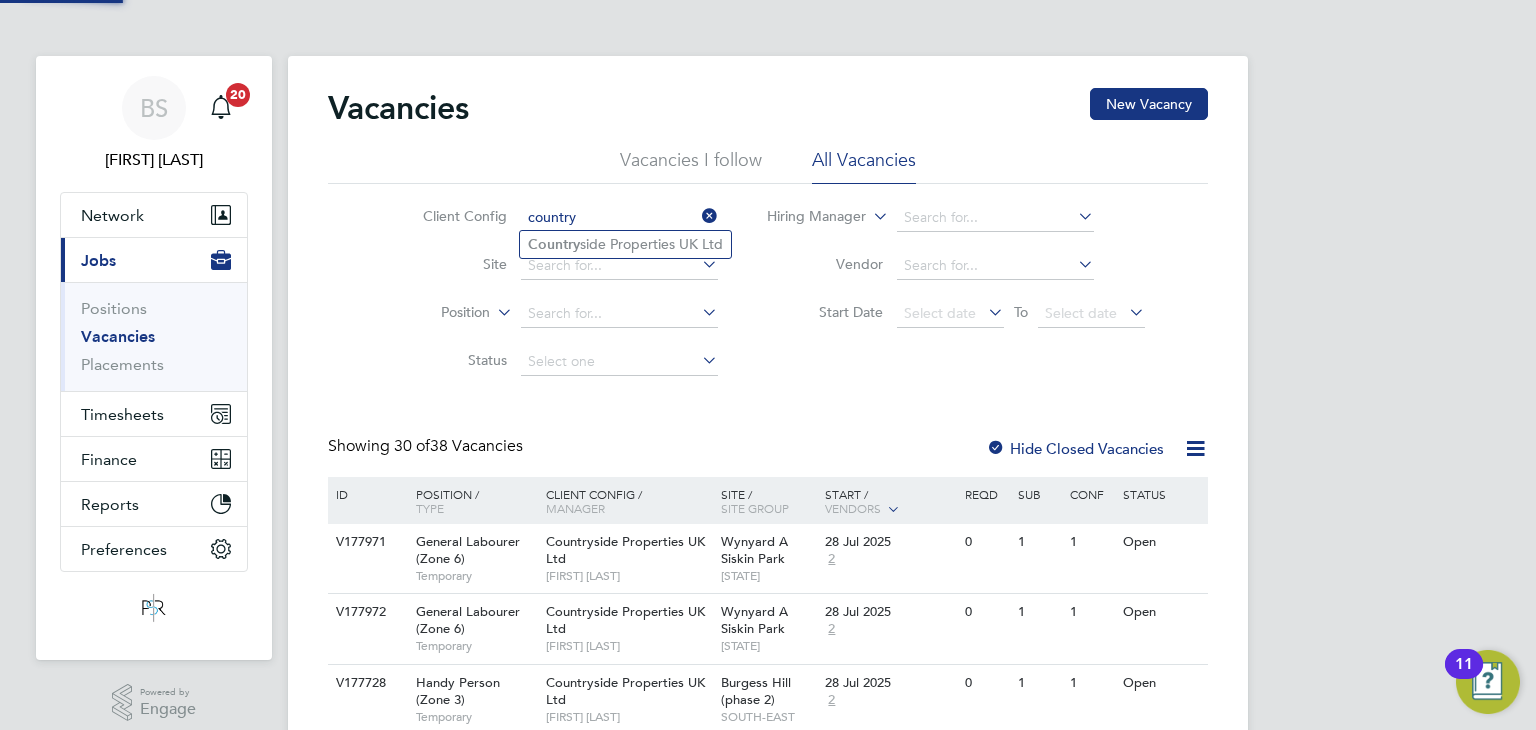 type on "country" 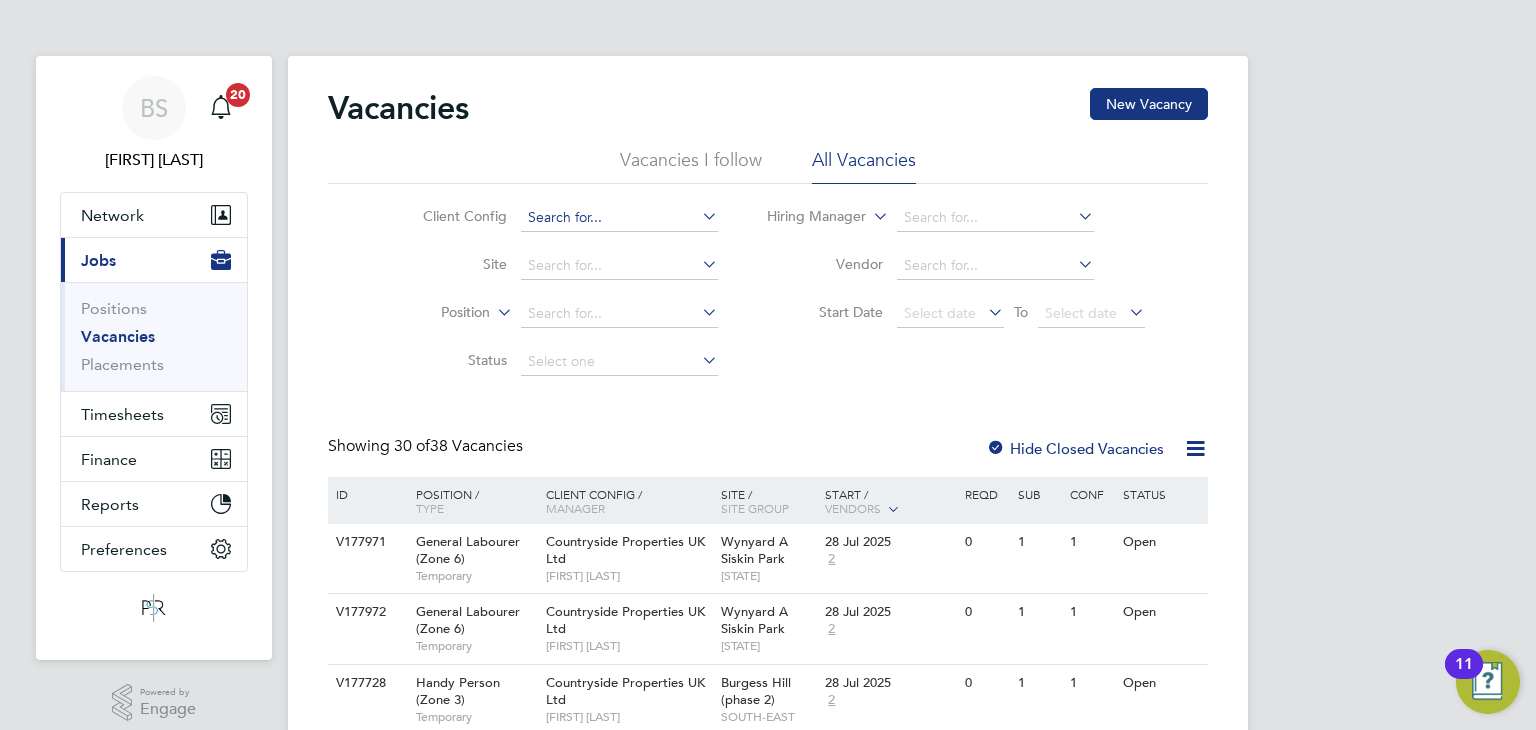click 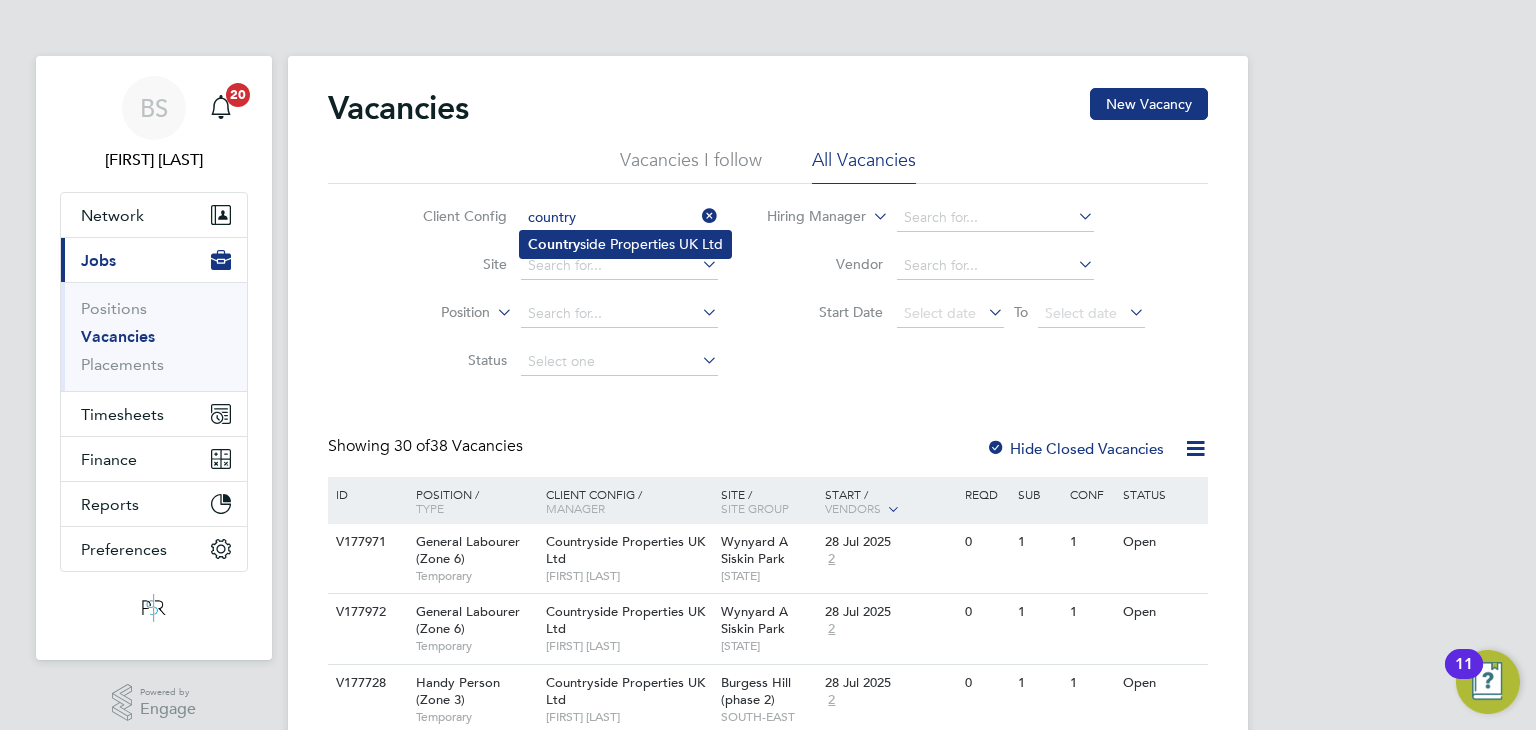 click on "Country side Properties UK Ltd" 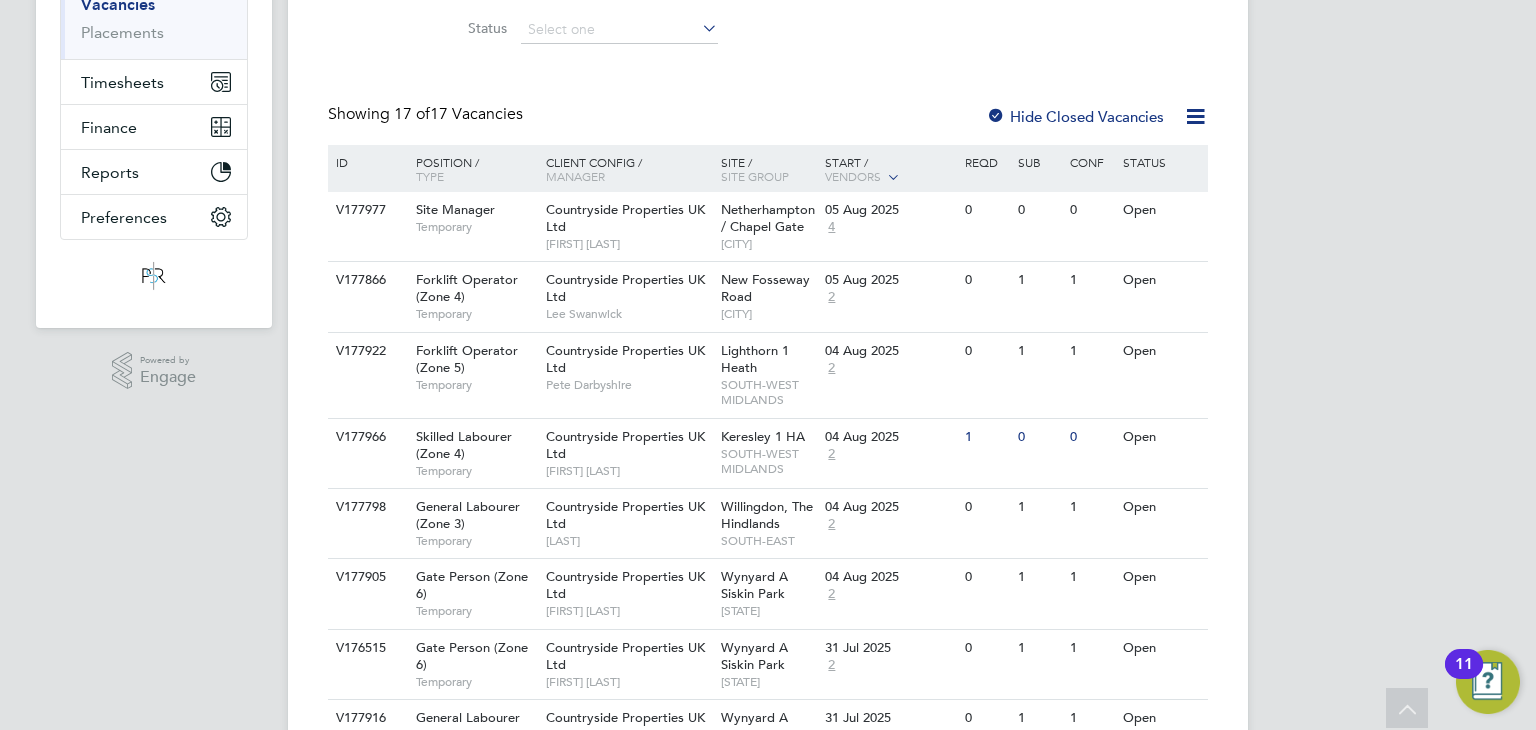 scroll, scrollTop: 218, scrollLeft: 0, axis: vertical 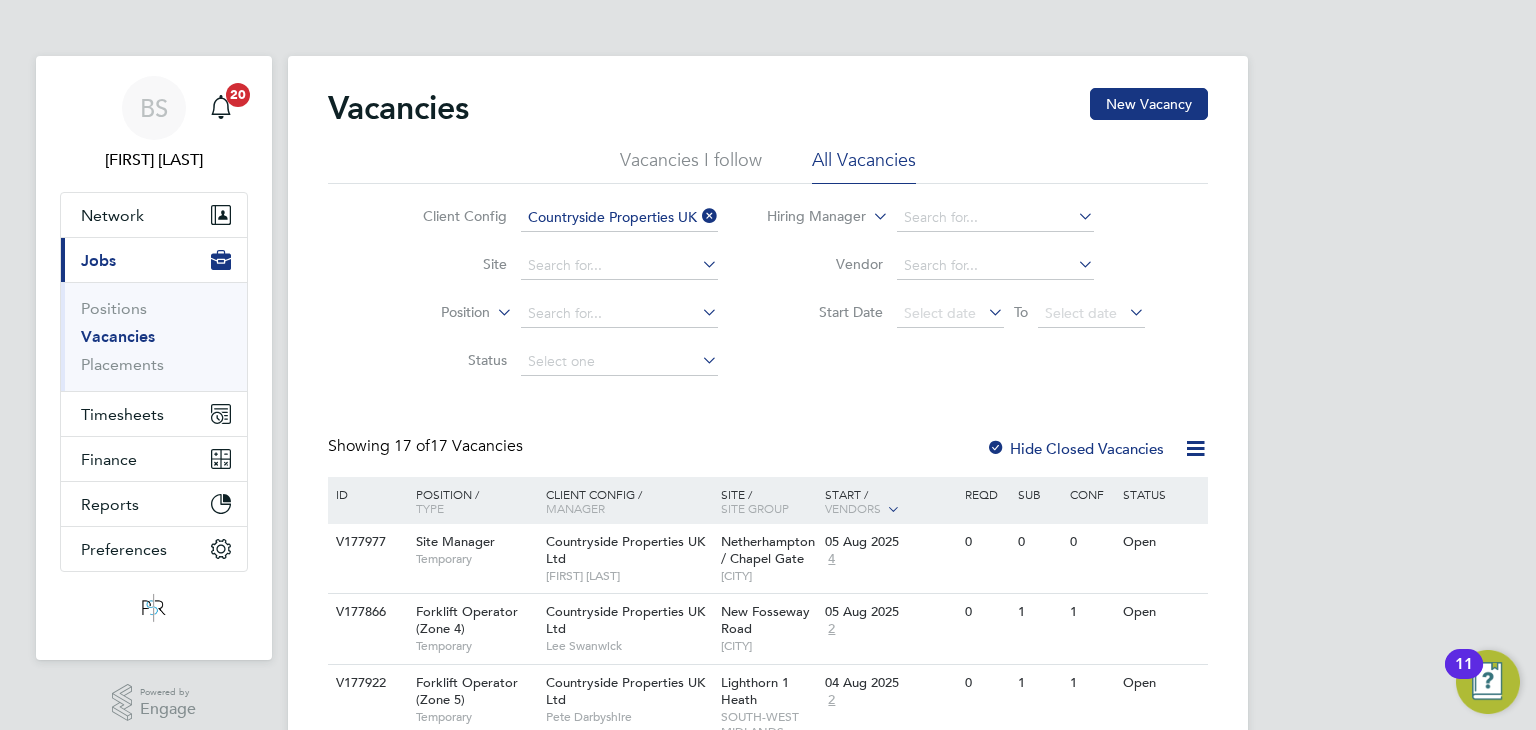 click on "BS   [FIRST] [LAST]   Notifications
20   Applications:   Network
Team Members   Businesses   Sites   Workers   Contacts   Current page:   Jobs
Positions   Vacancies   Placements   Timesheets
Timesheets   Expenses   Finance
Invoices & Credit Notes   Statements   Payments   Reports
Margin Report   Report Downloads   Preferences
My Business   Doc. Requirements   VMS Configurations   Notifications   Activity Logs
.st0{fill:#C0C1C2;}
Powered by Engage Vacancies New Vacancy Vacancies I follow All Vacancies Client Config   Countryside Properties UK Ltd   Site     Position     Status   Hiring Manager     Vendor   Start Date
Select date
To
Select date
Showing   17 of  17 Vacancies Hide Closed Vacancies ID  Position / Type" at bounding box center (768, 936) 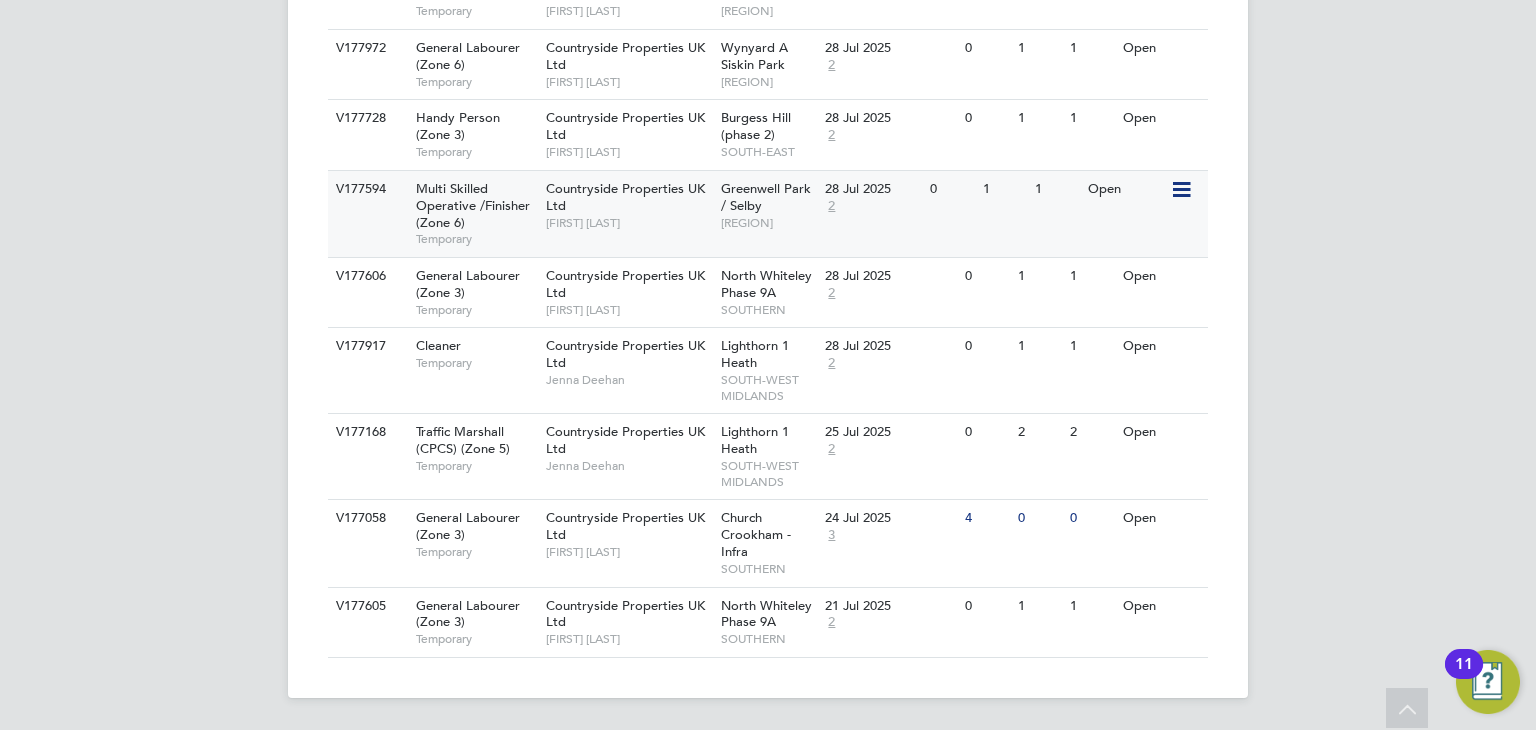 scroll, scrollTop: 1218, scrollLeft: 0, axis: vertical 